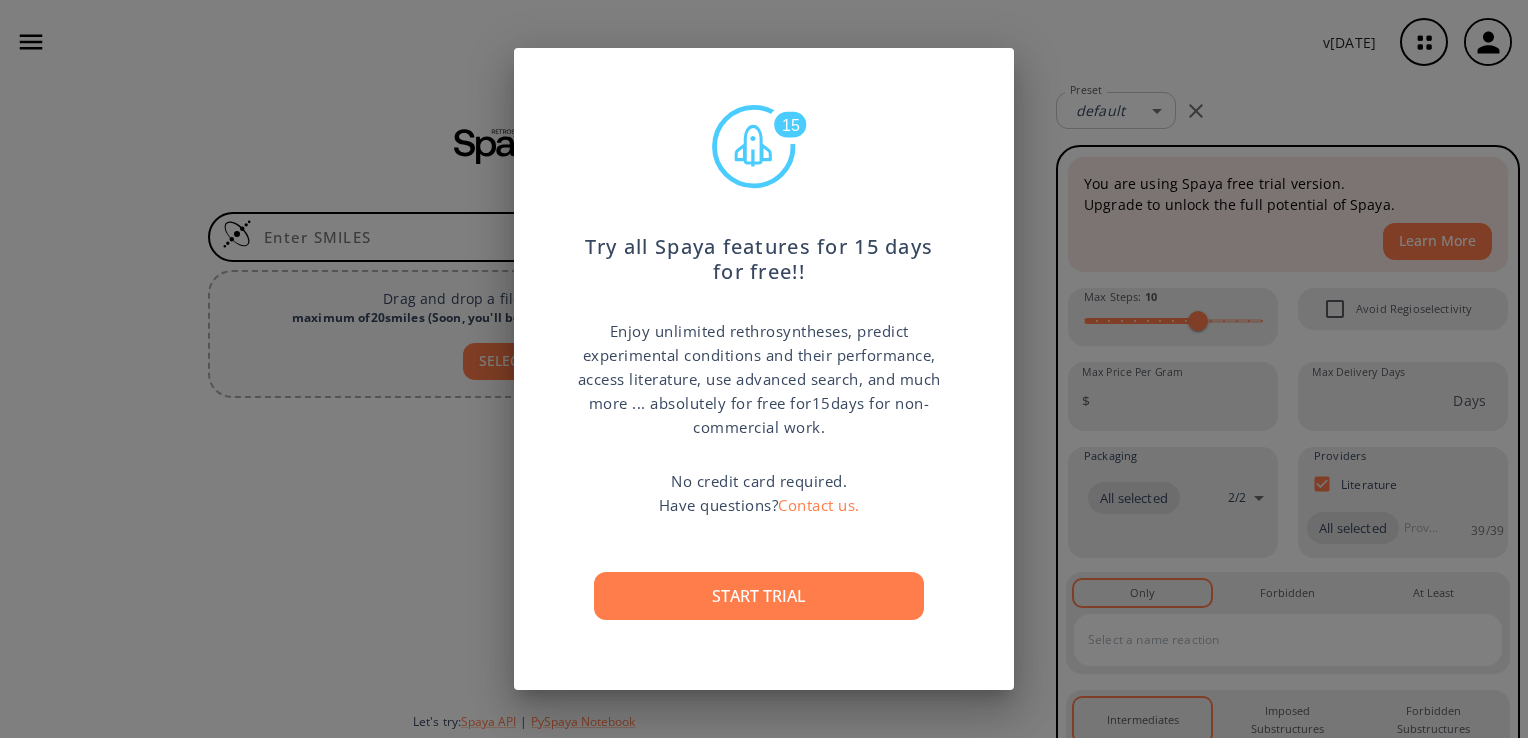 scroll, scrollTop: 0, scrollLeft: 0, axis: both 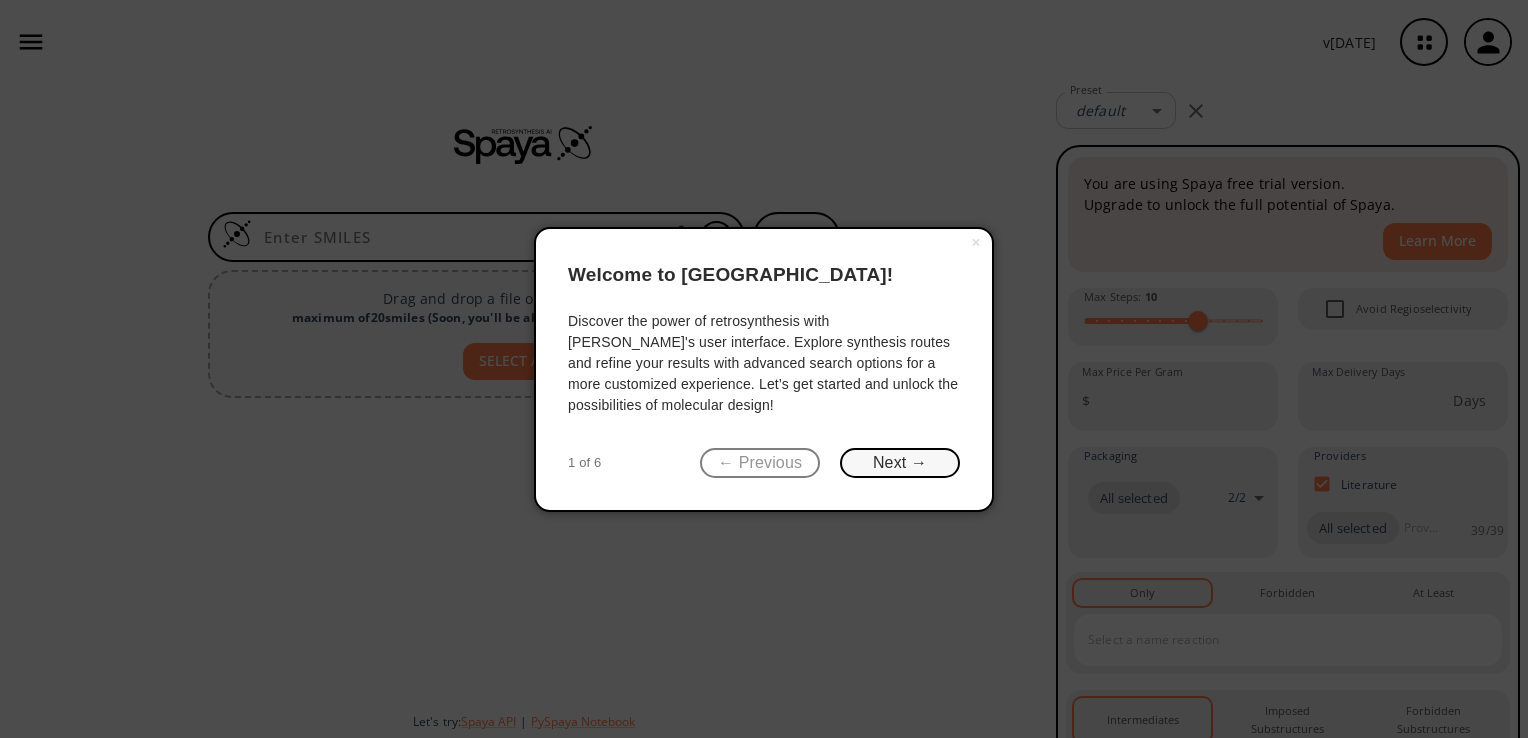 click on "Next →" at bounding box center [900, 463] 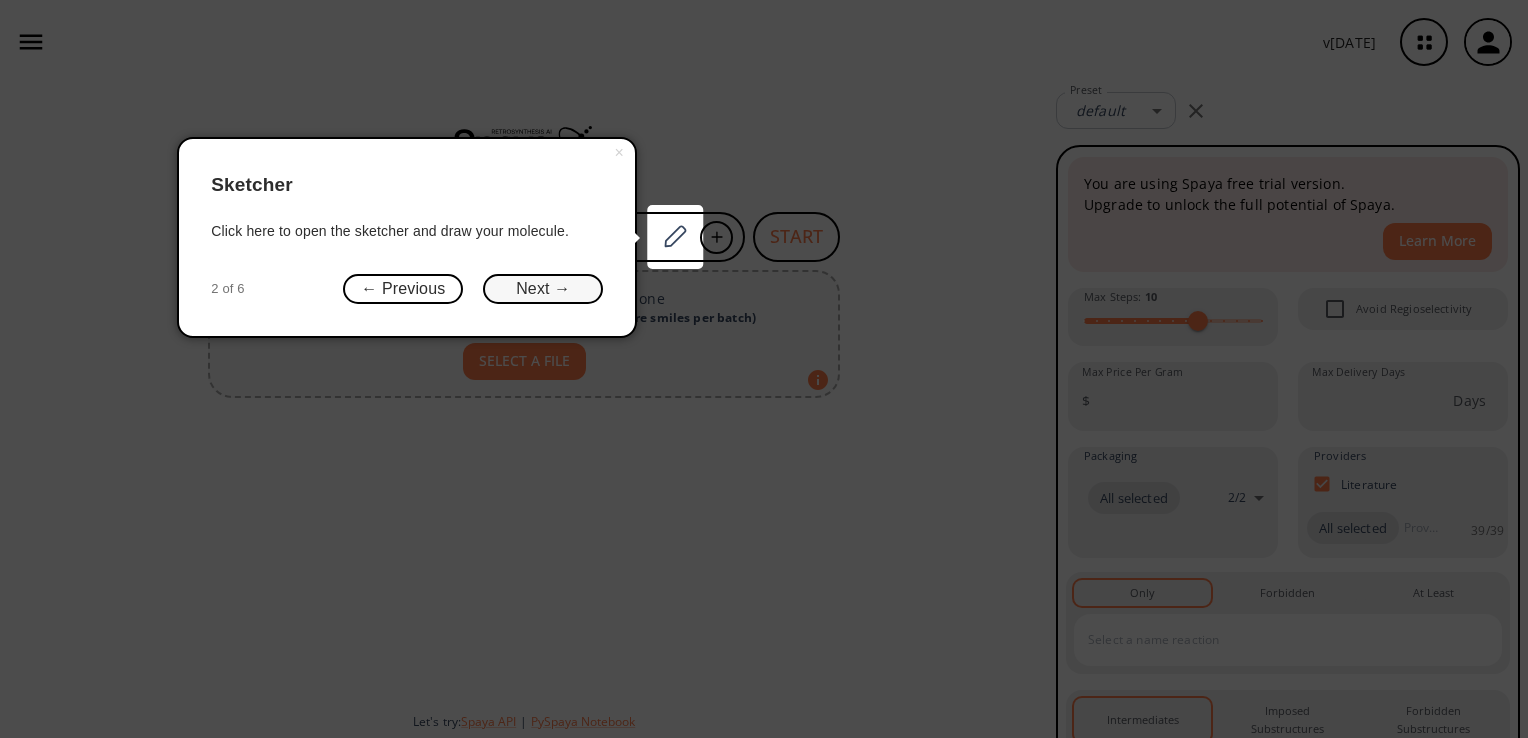 click on "Next →" at bounding box center (543, 289) 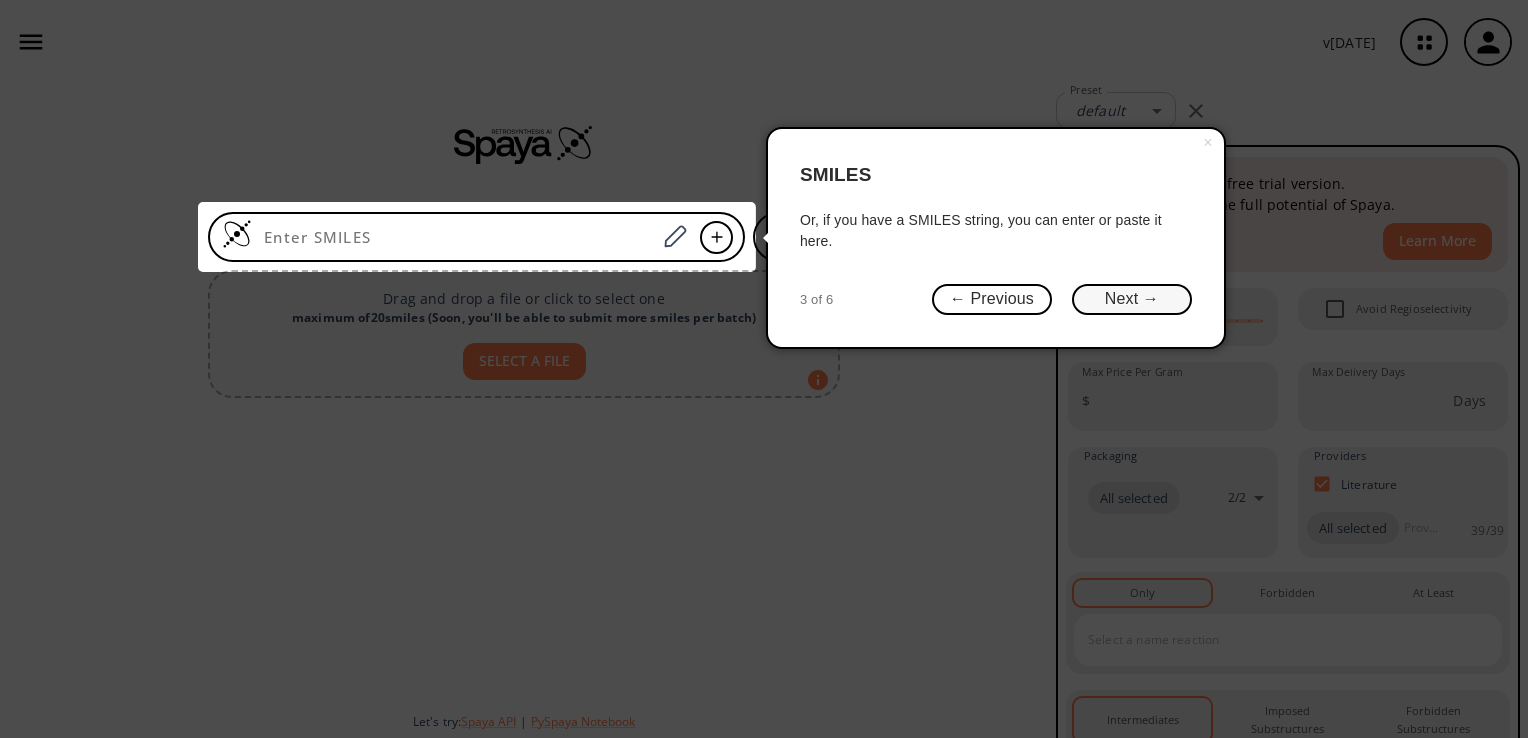 click on "Next →" at bounding box center (1132, 299) 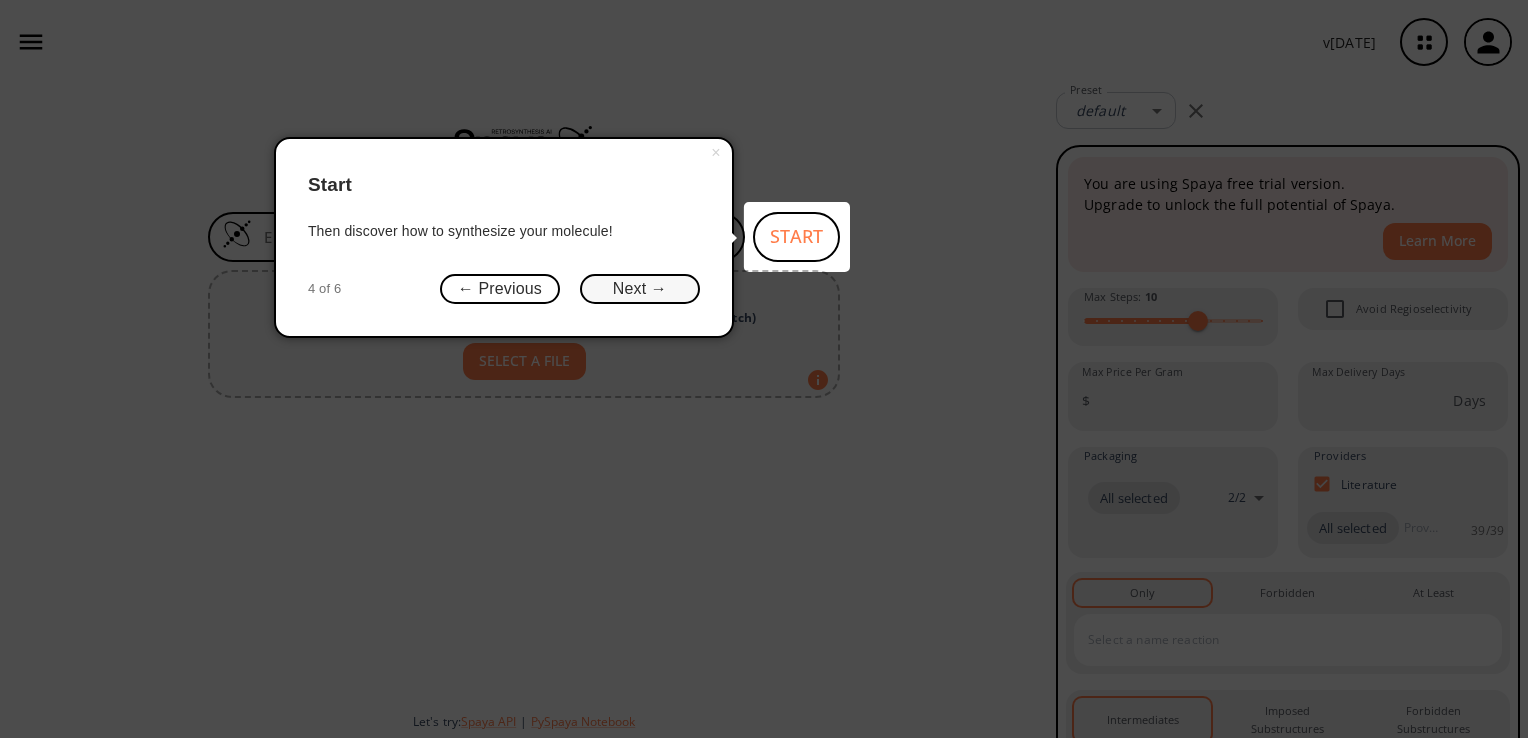 click on "Next →" at bounding box center (640, 289) 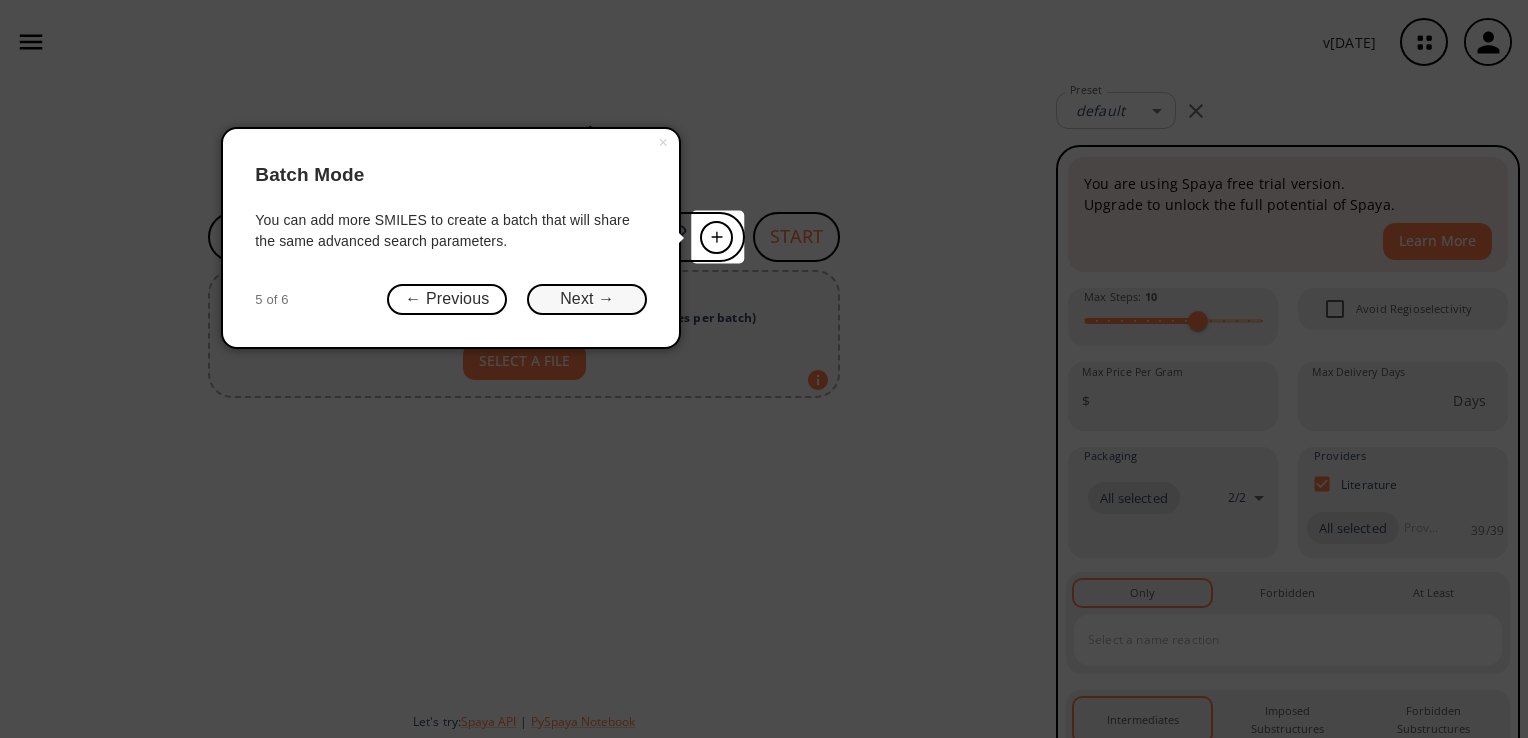 click on "Next →" at bounding box center (587, 299) 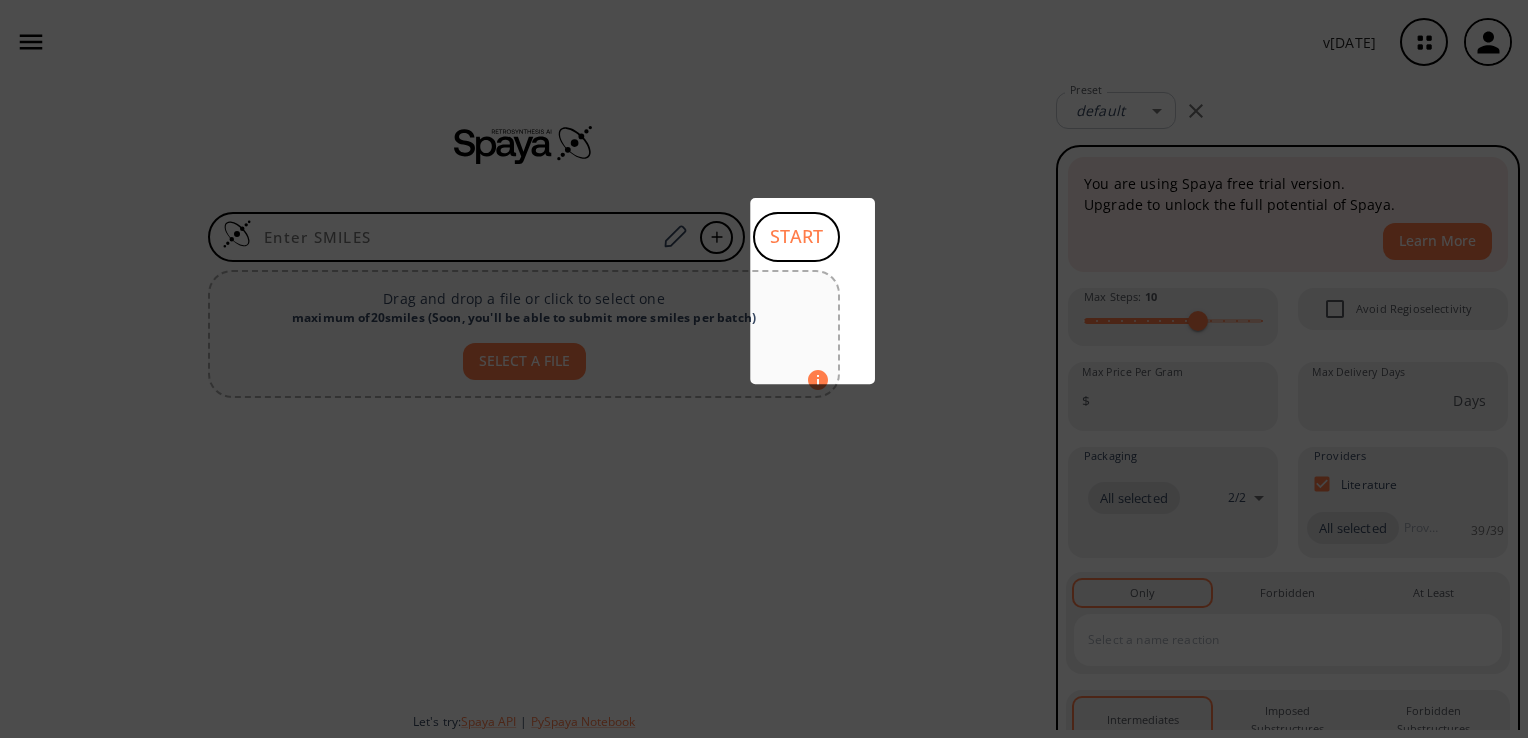 scroll, scrollTop: 0, scrollLeft: 0, axis: both 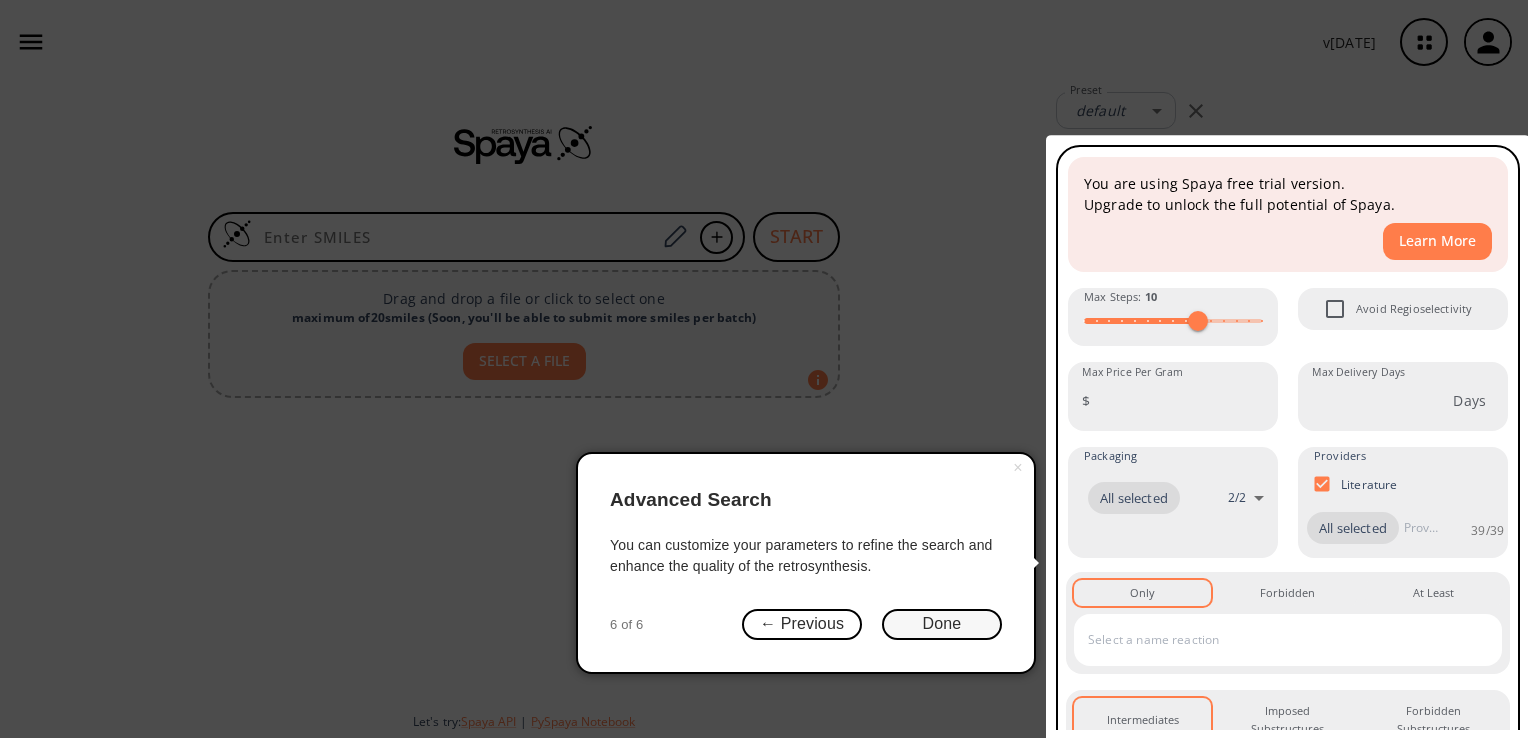 click on "Done" at bounding box center [942, 624] 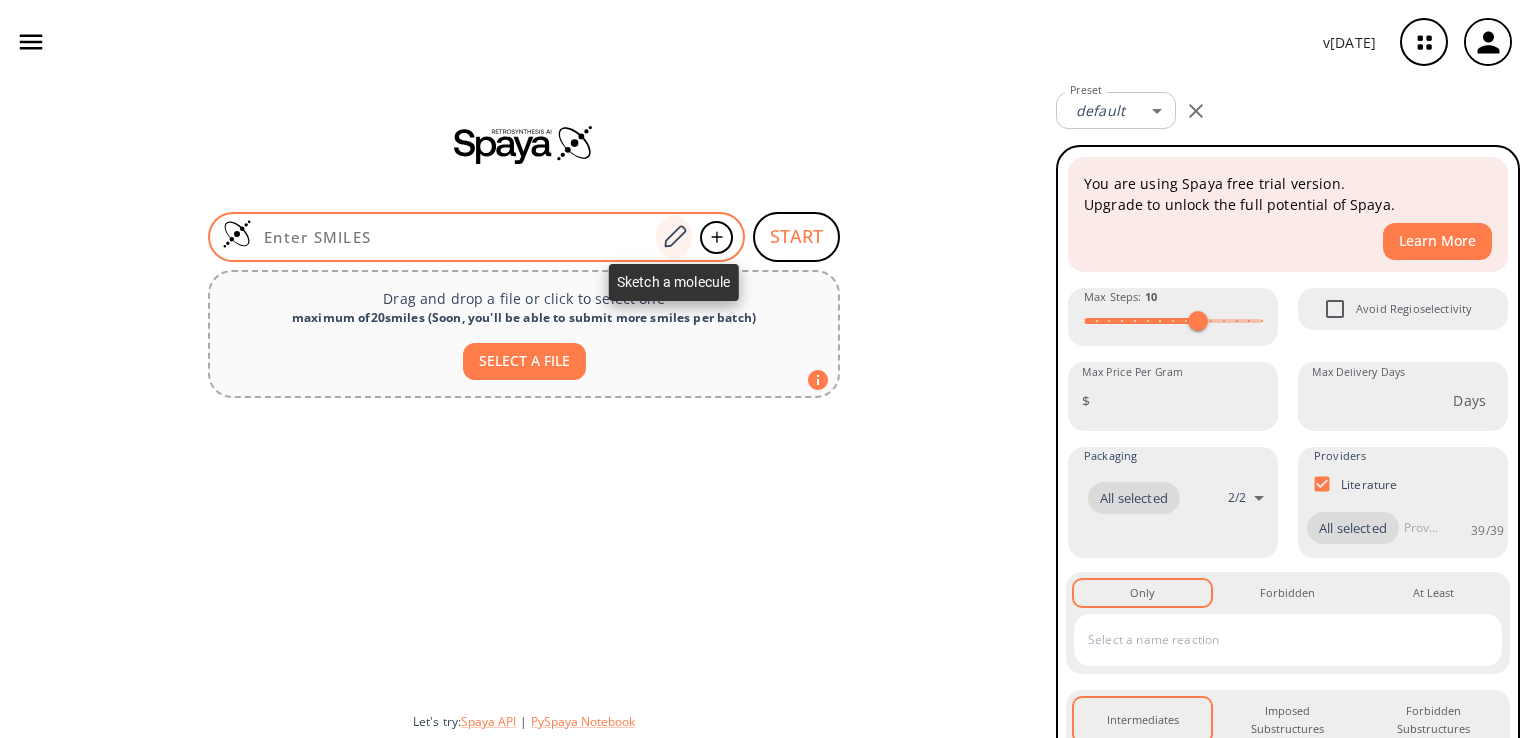 click 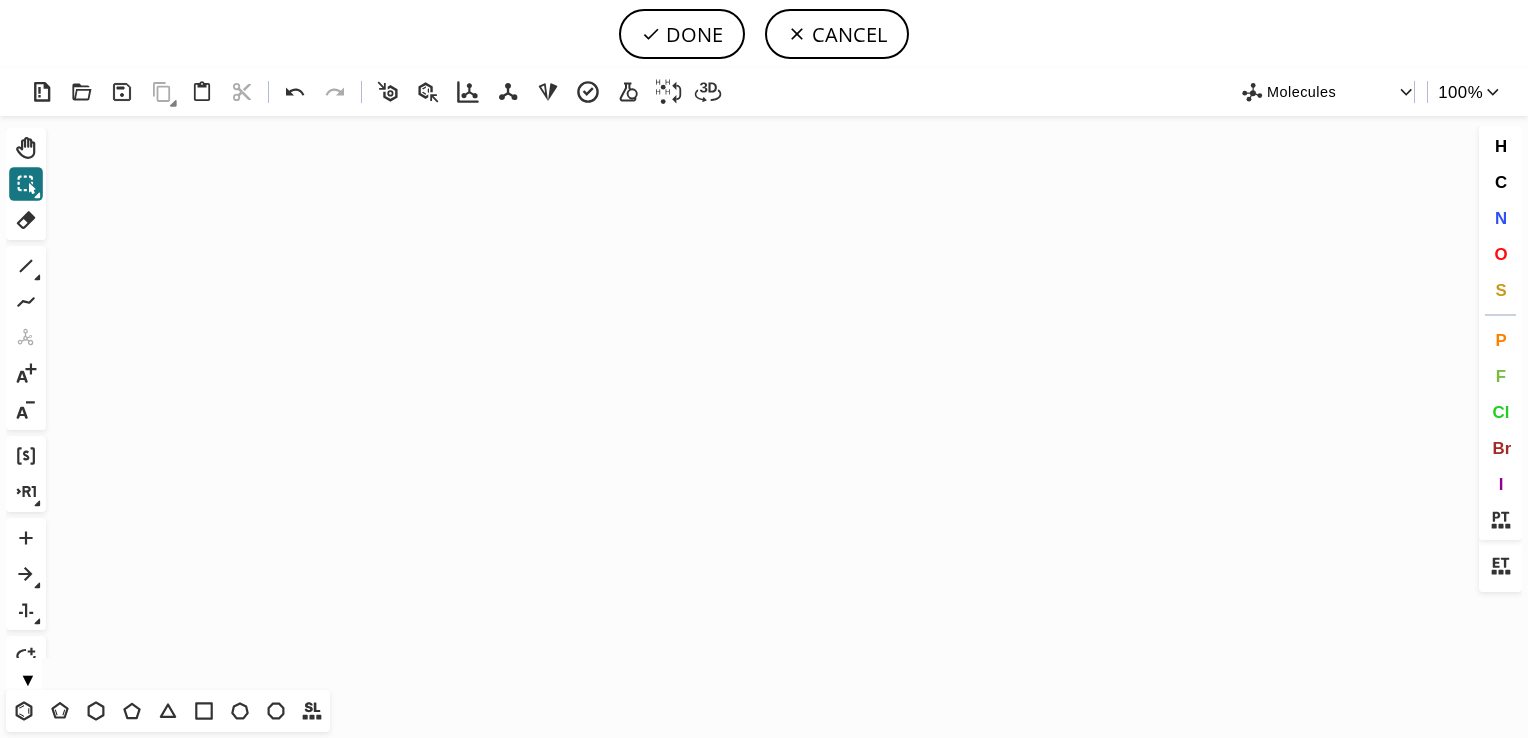 click on "Molecules" at bounding box center [1332, 91] 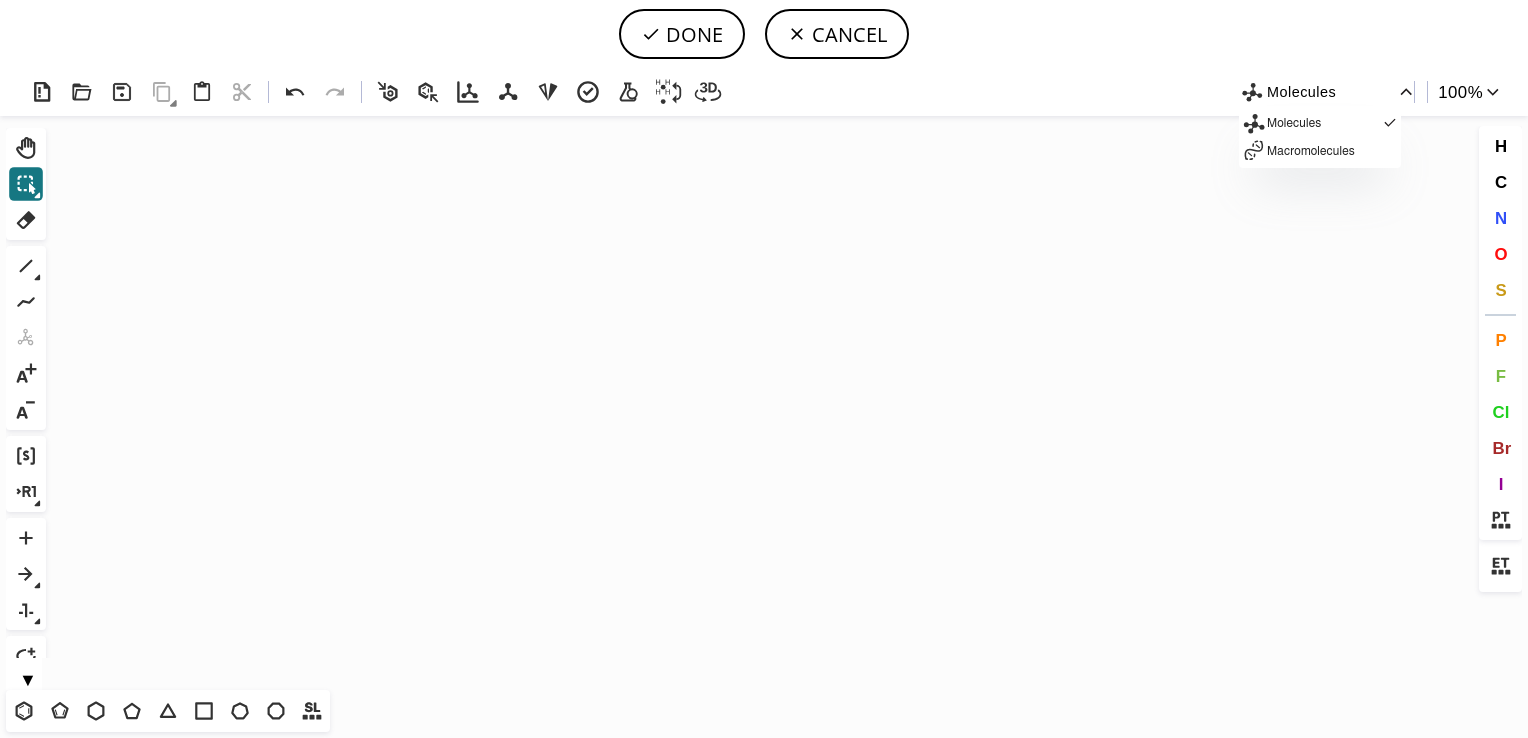 click at bounding box center (764, 369) 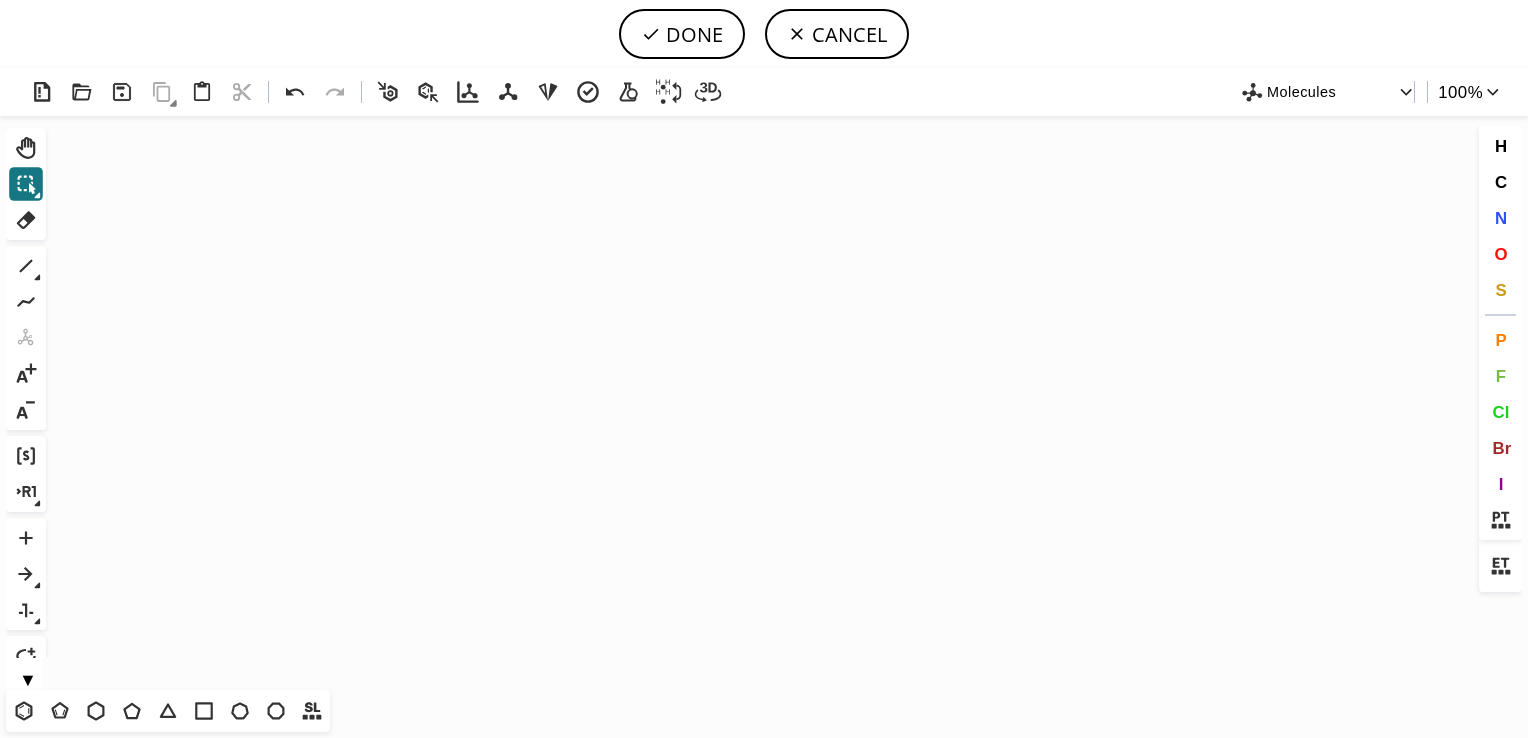 click on "▼" at bounding box center (27, 677) 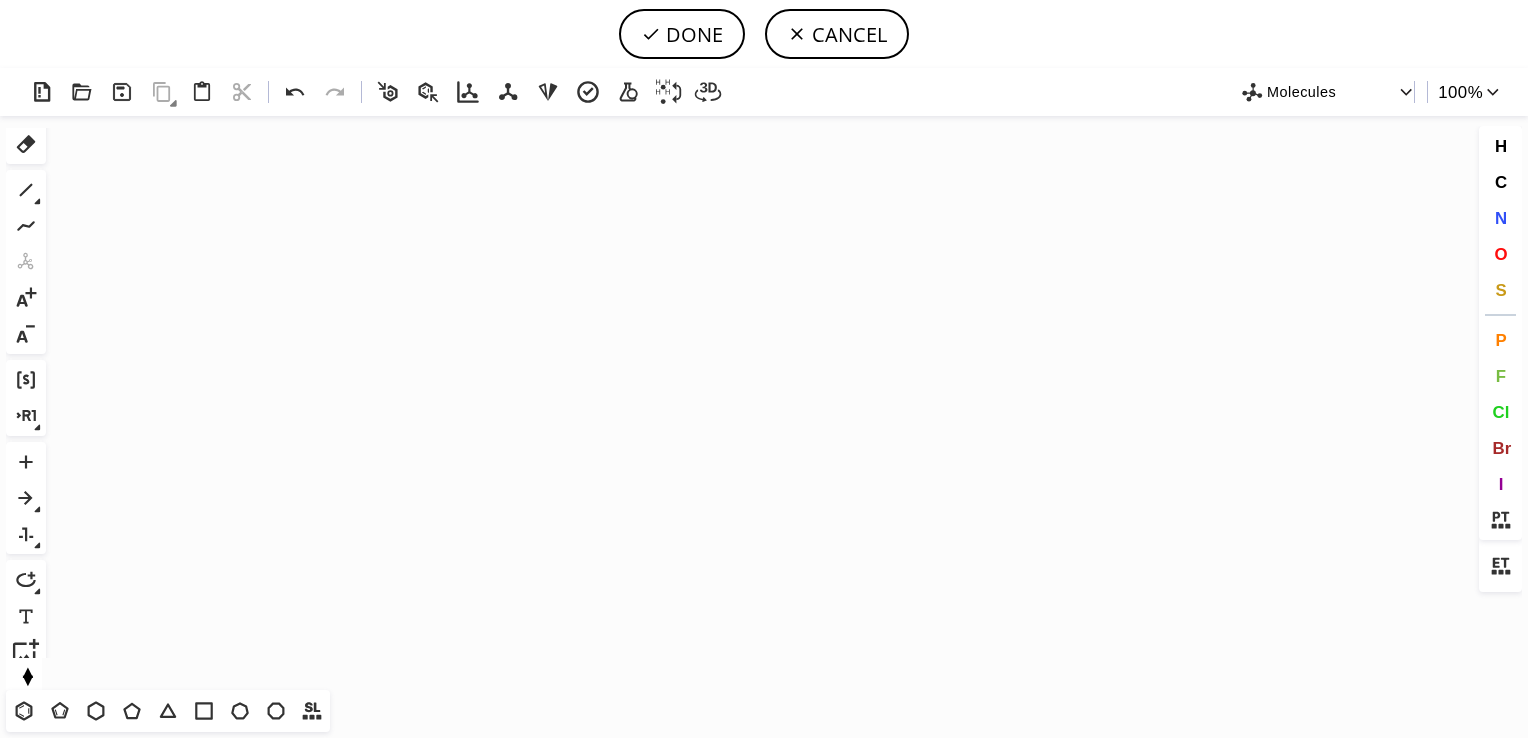 click on "▼" at bounding box center [27, 677] 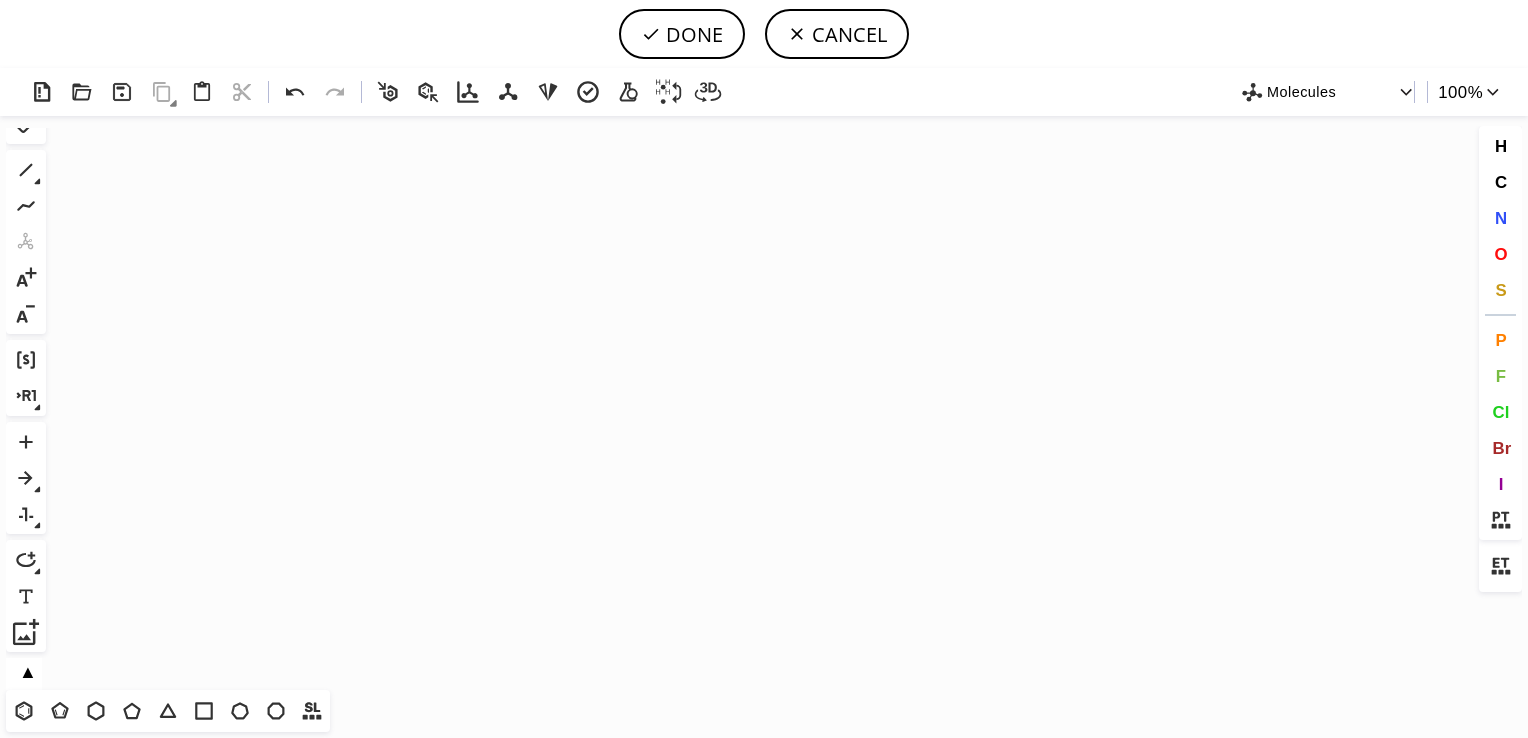 click on "▲" at bounding box center [24, 674] 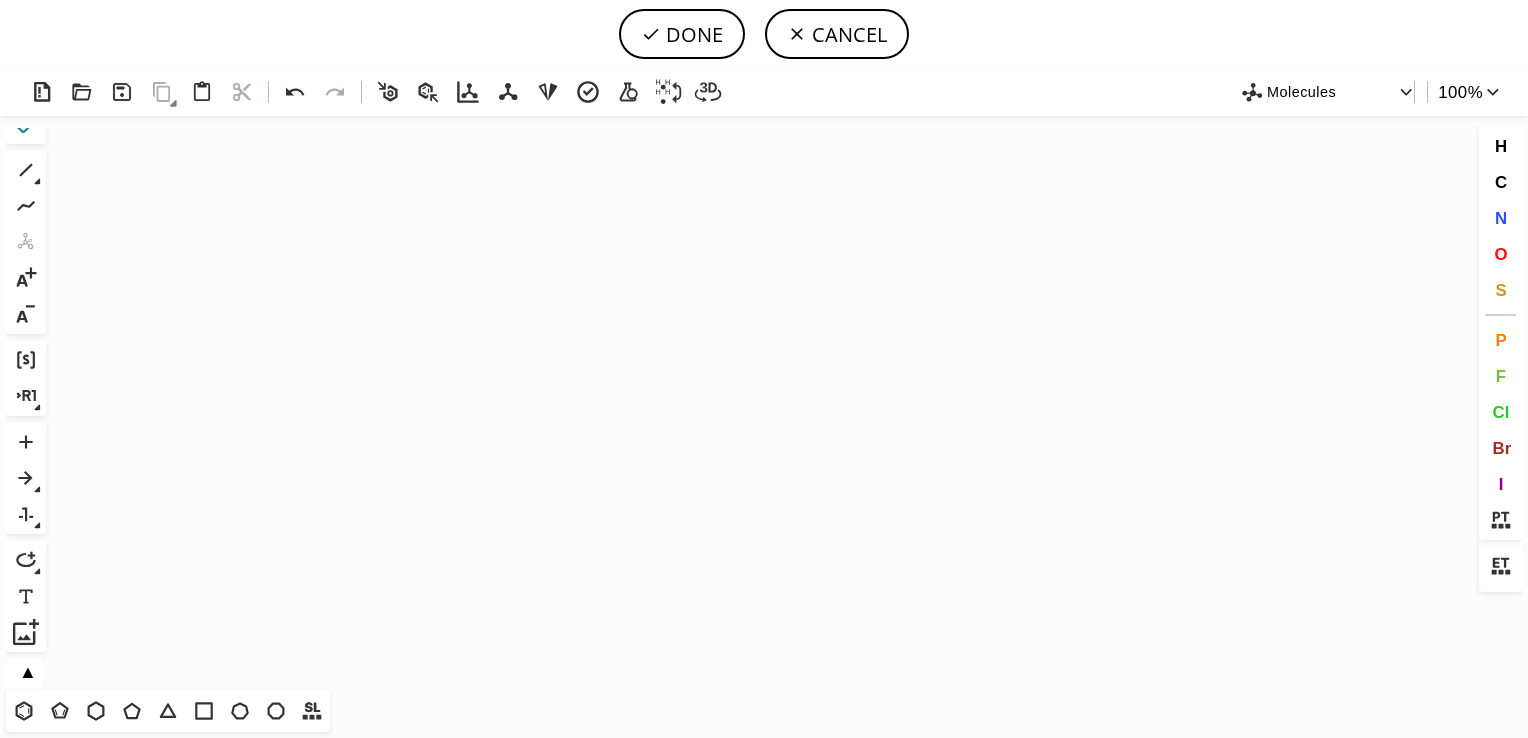click 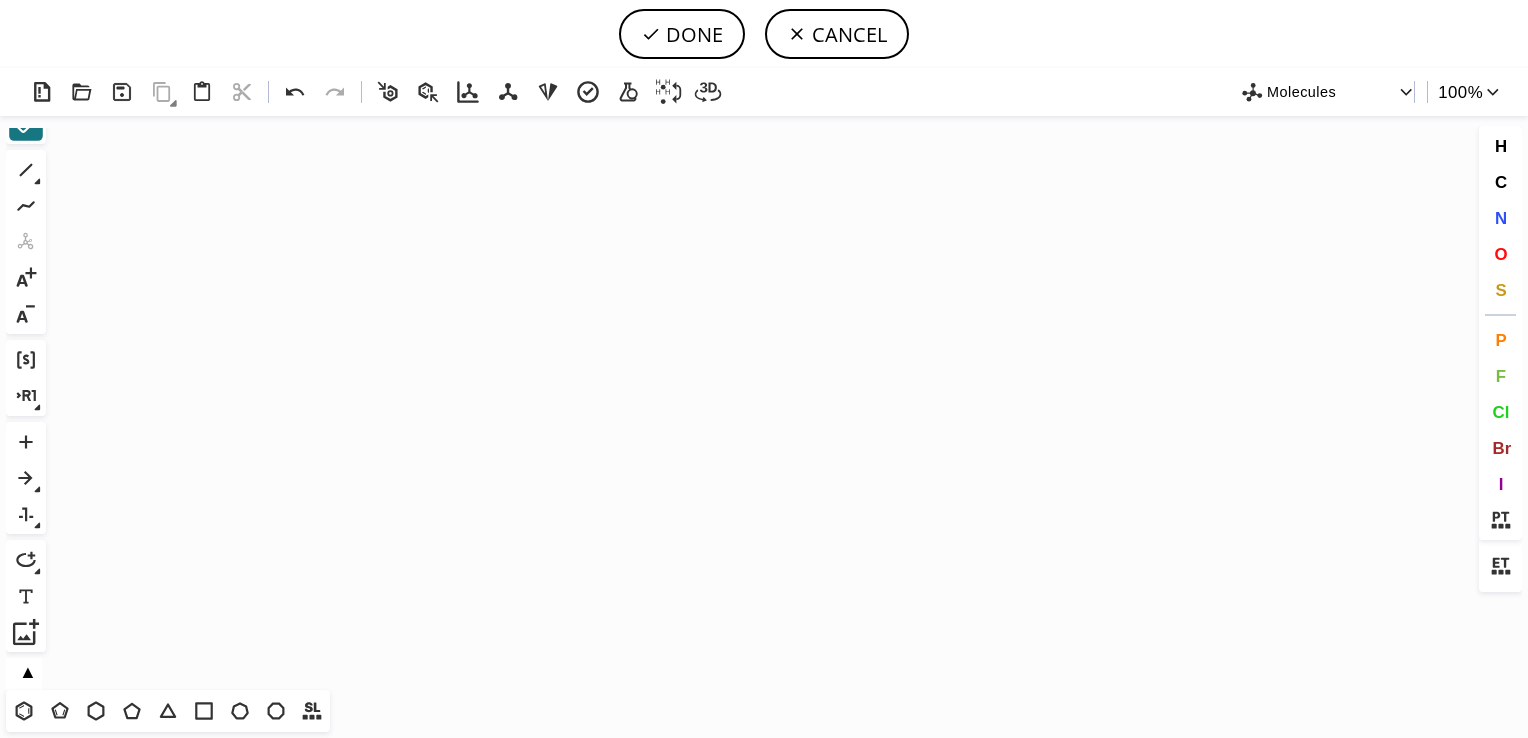 click on "▲" at bounding box center [27, 669] 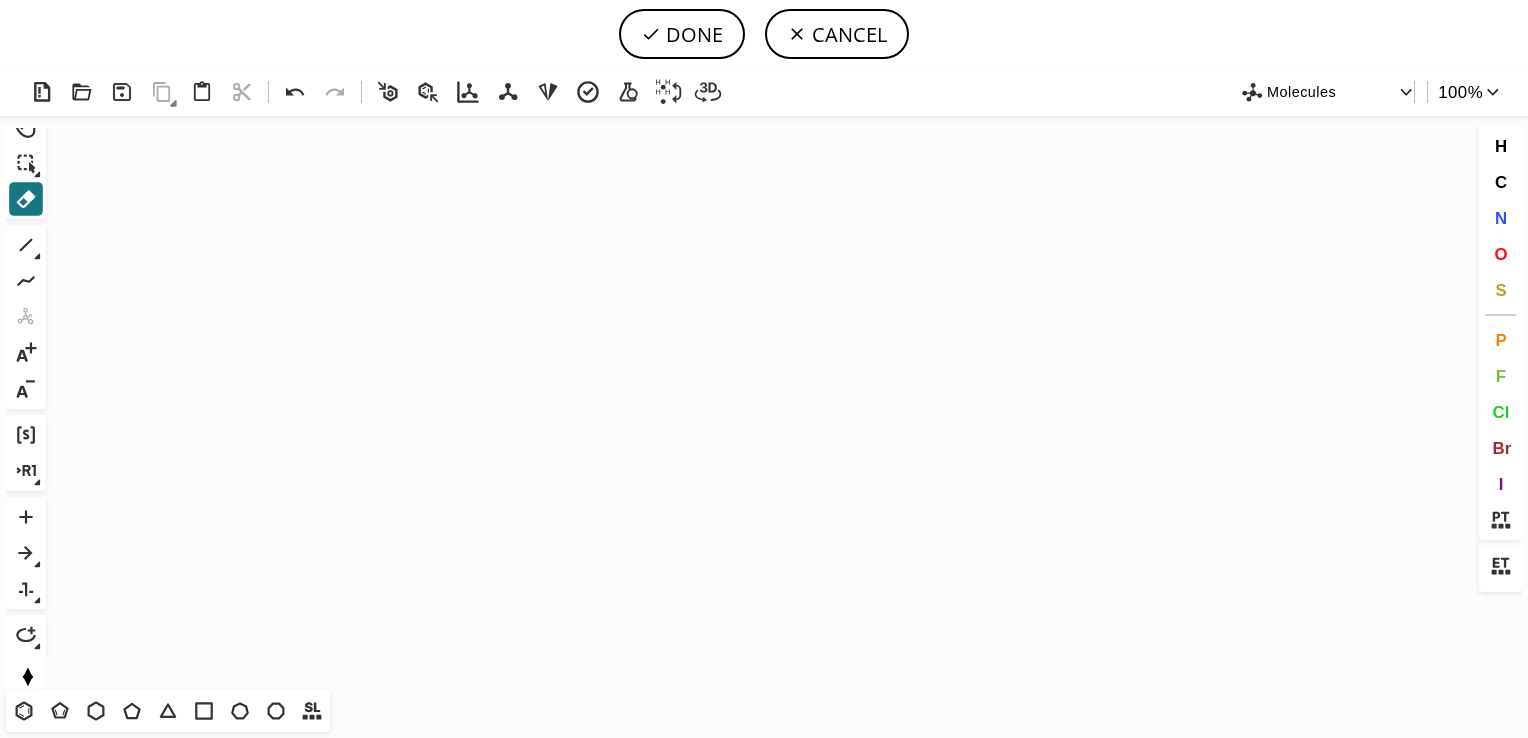 scroll, scrollTop: 20, scrollLeft: 0, axis: vertical 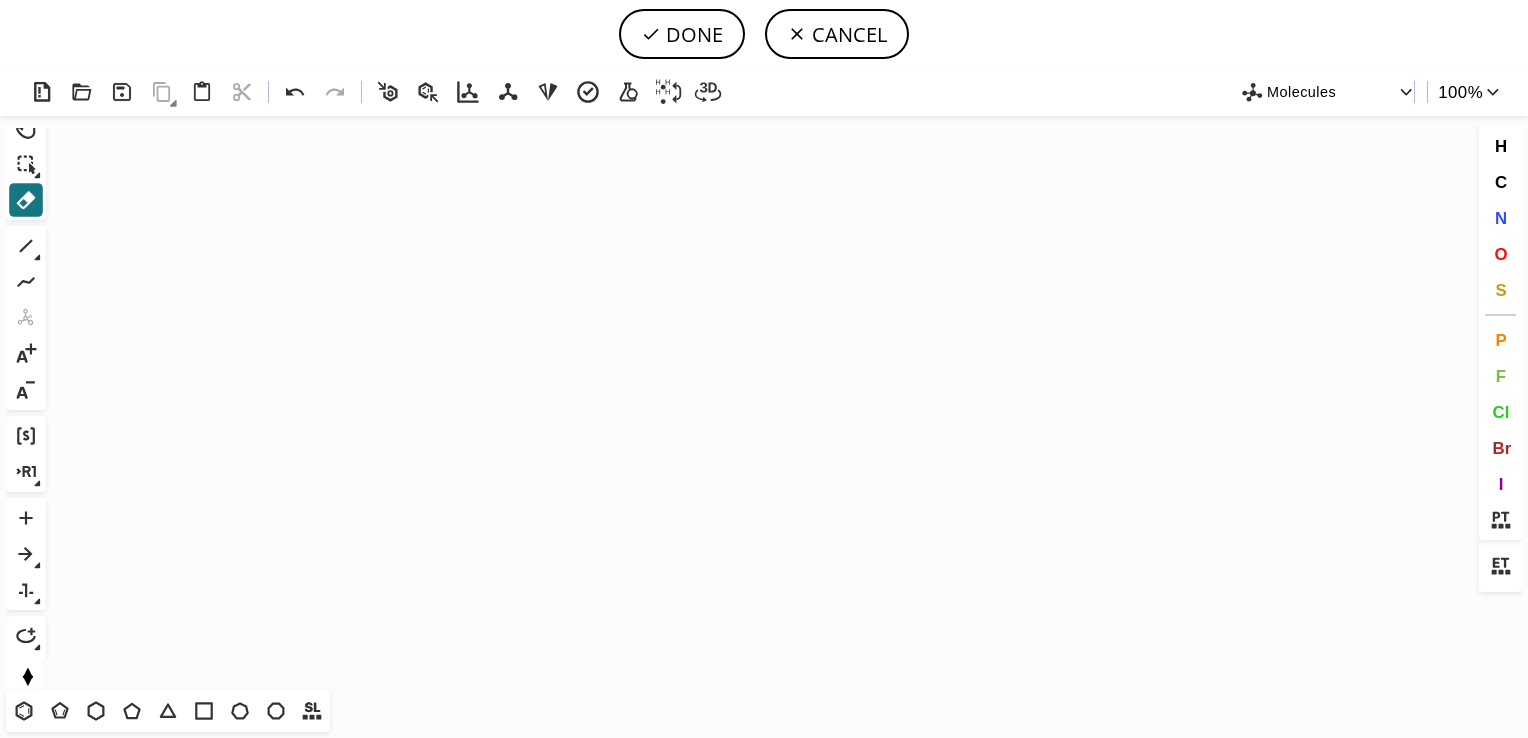 click on "▲" at bounding box center (27, 669) 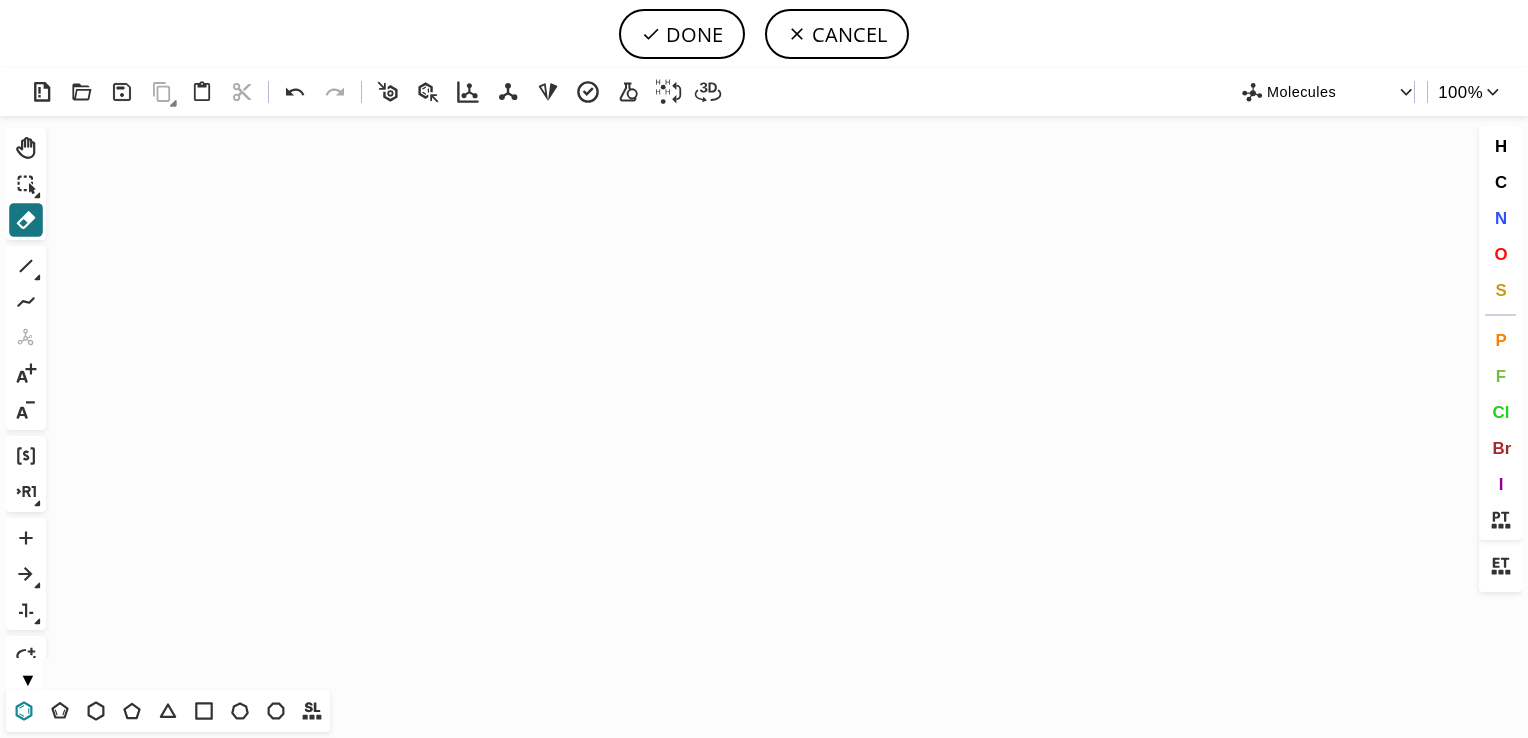 click 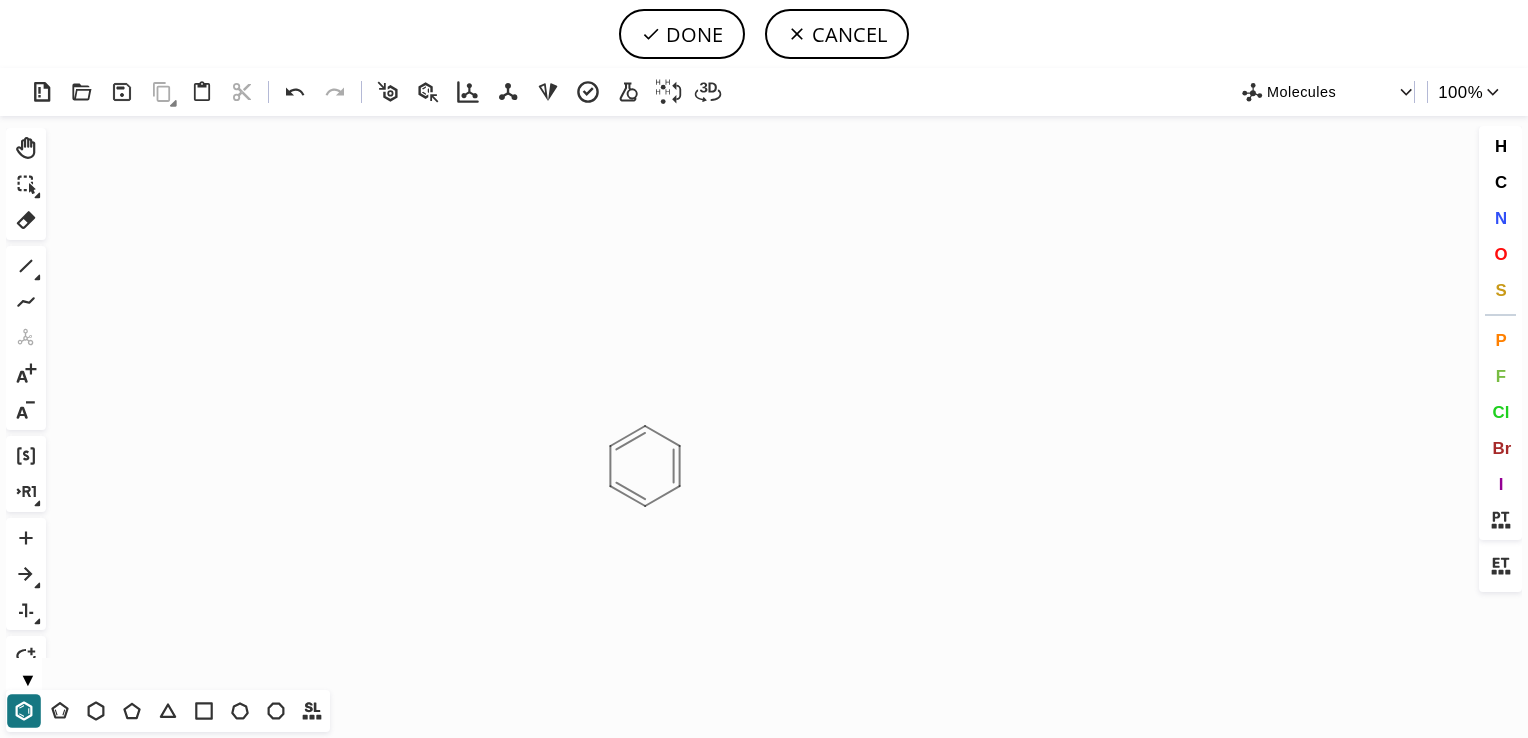 click on "Created with [PERSON_NAME] 2.3.0" 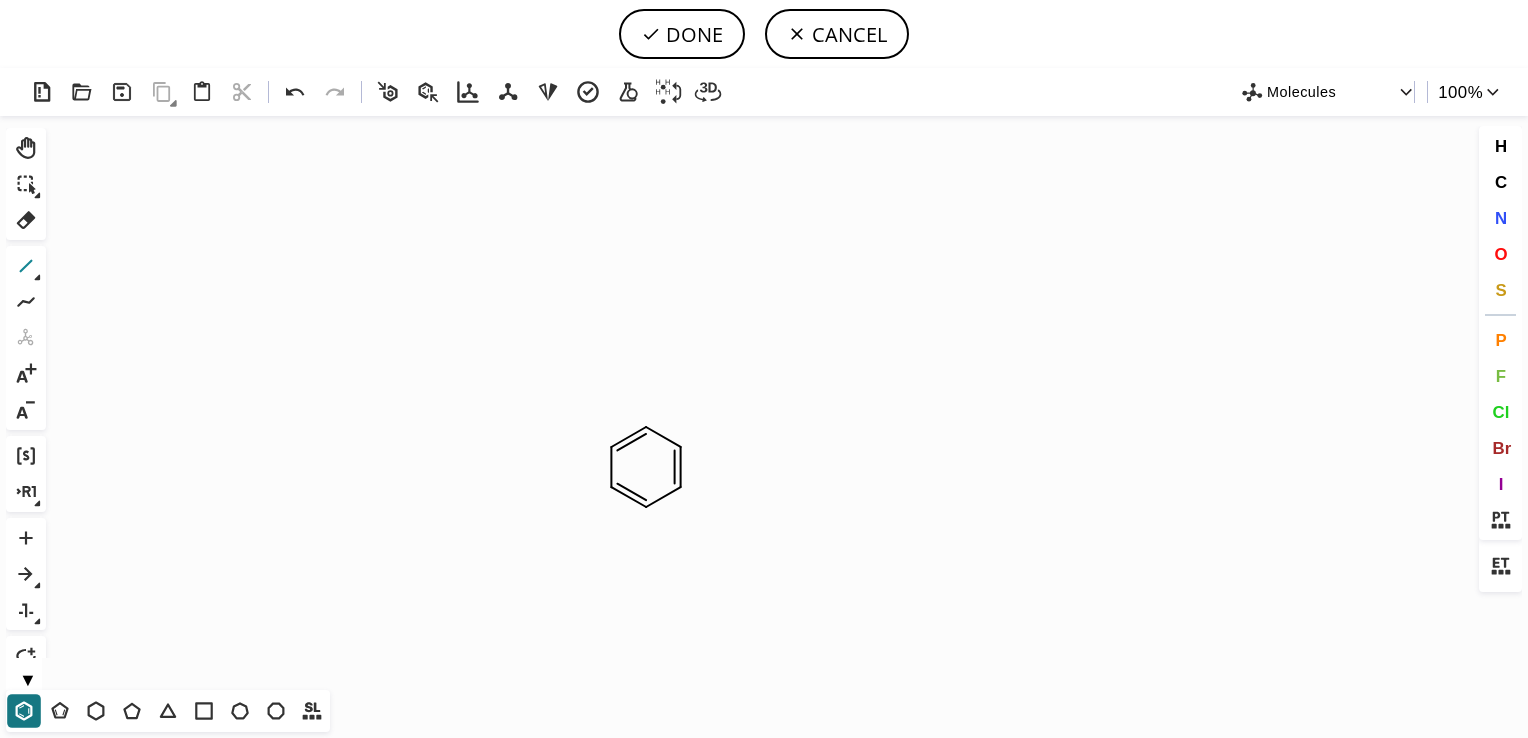 click 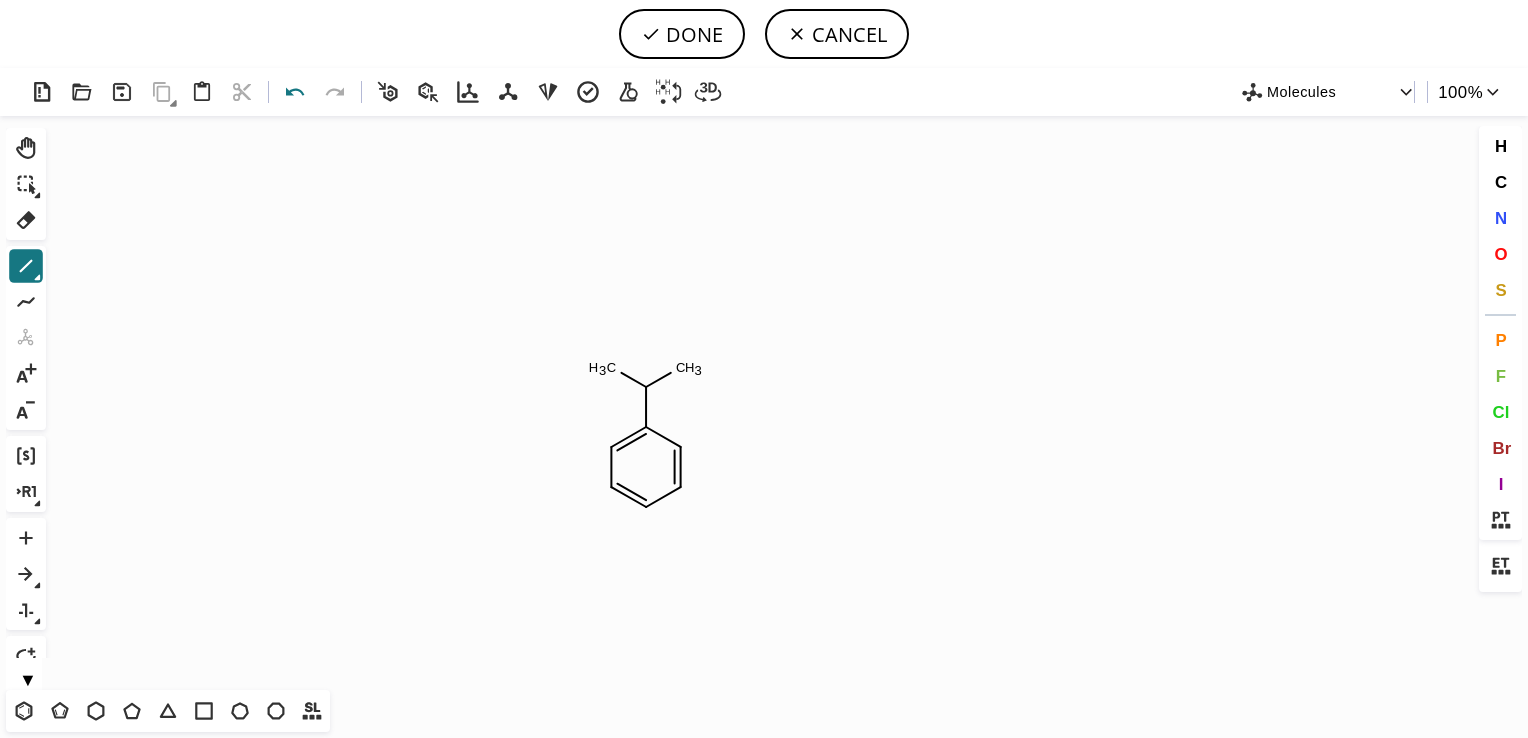 click 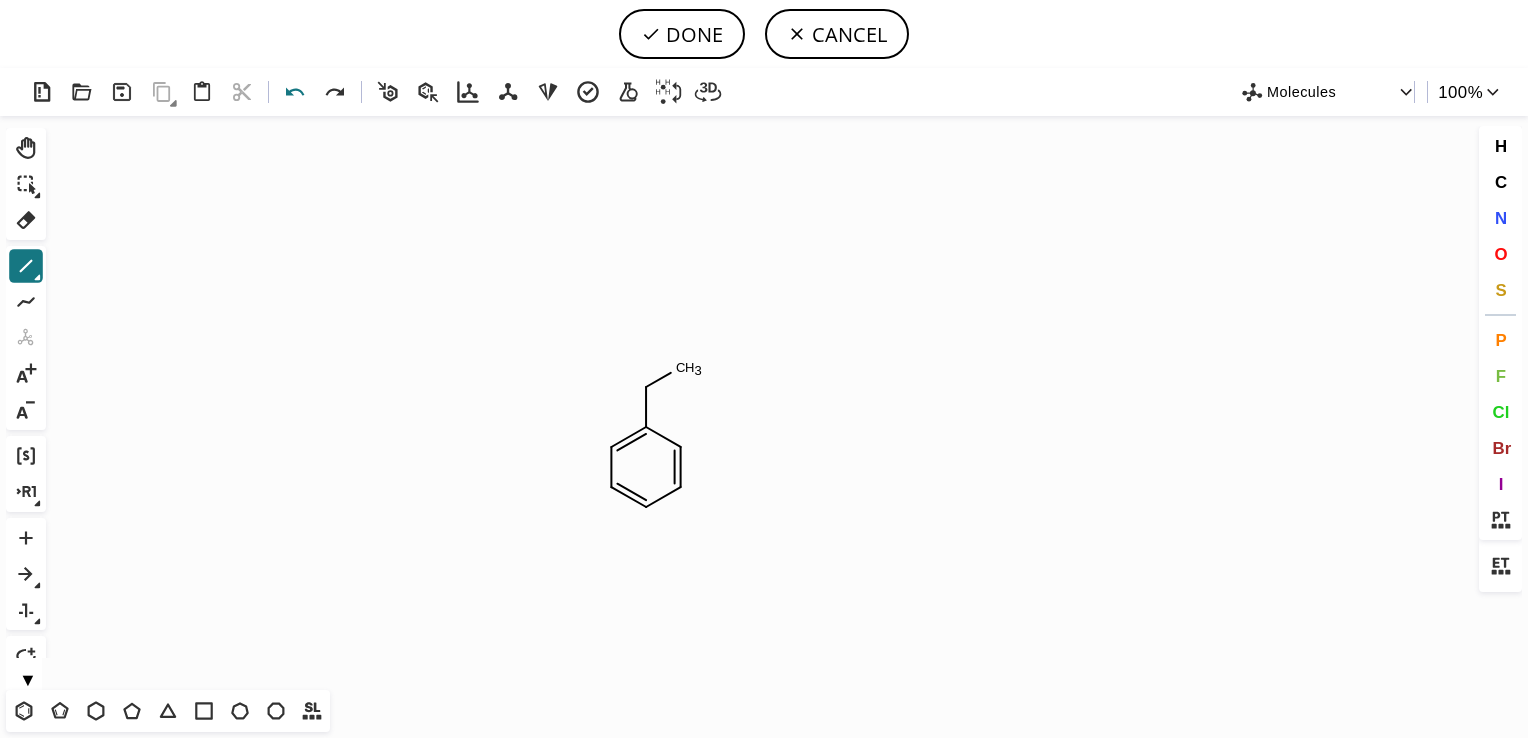 click 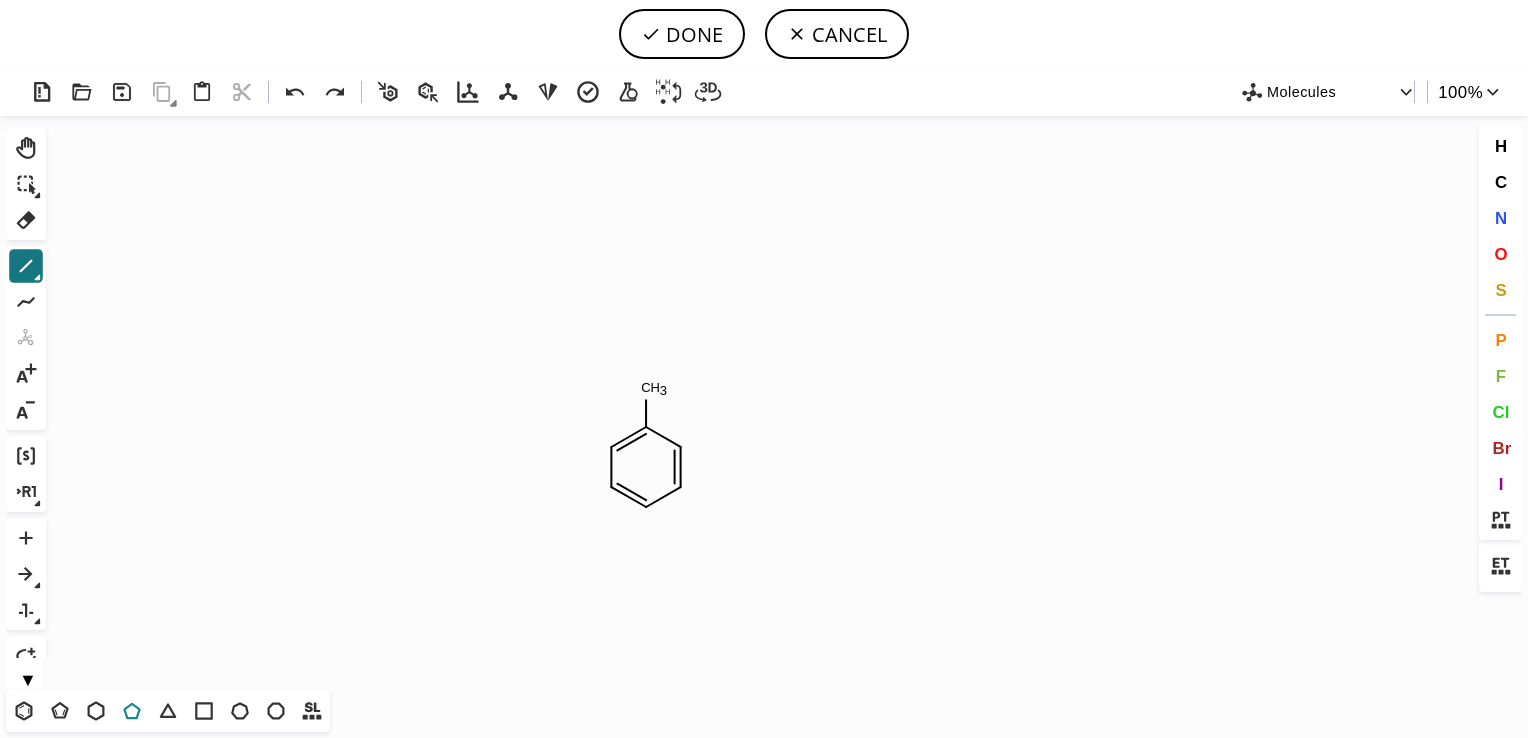 click 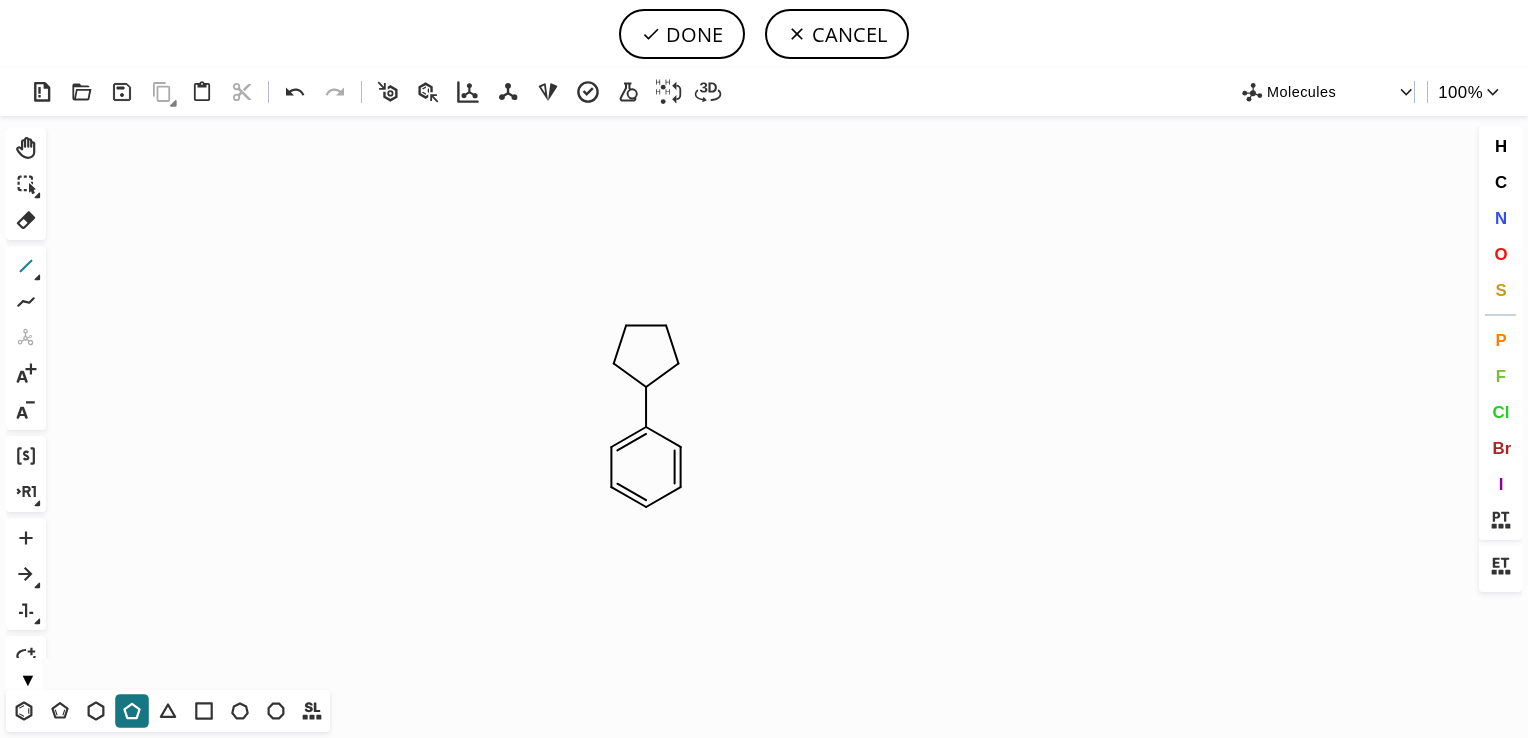 click 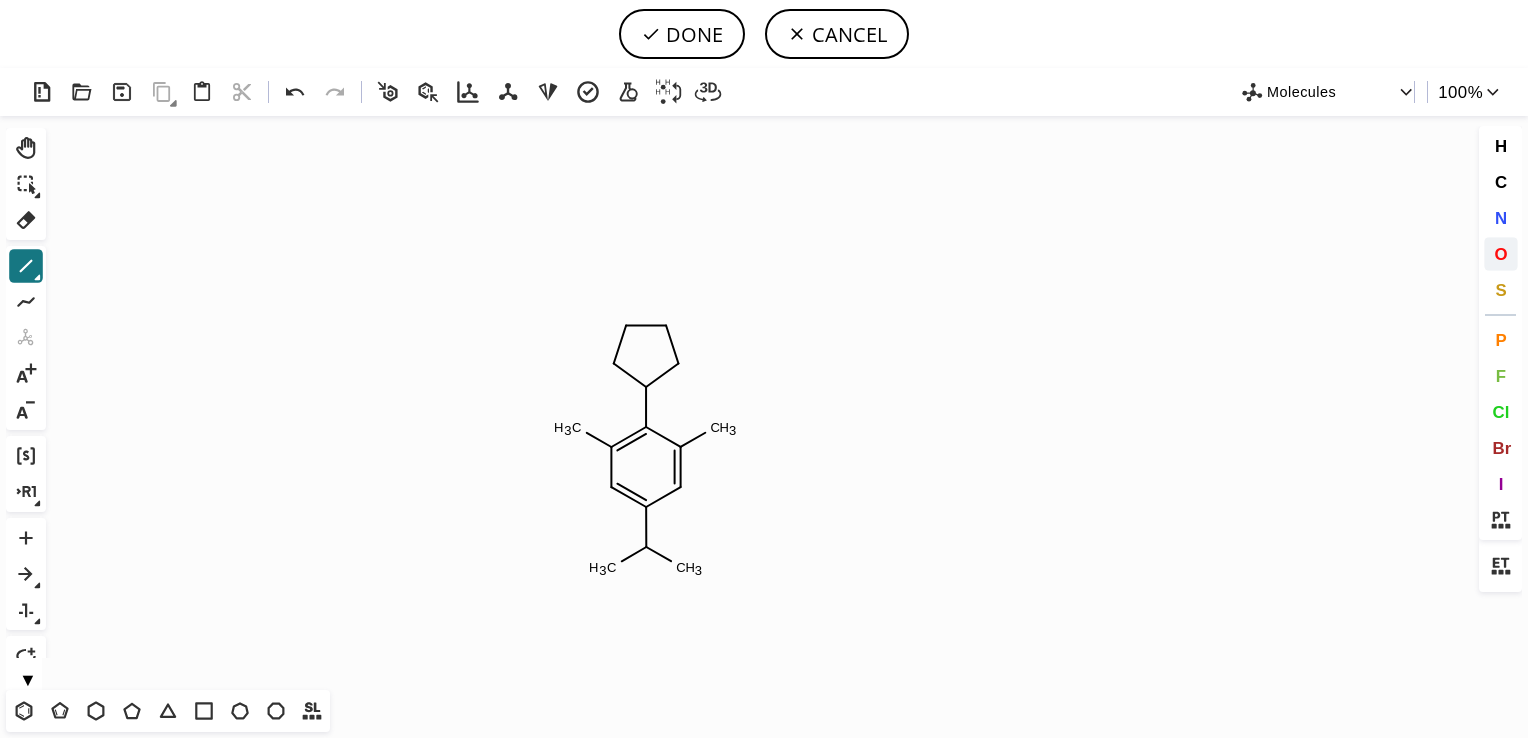 click on "O" at bounding box center (1500, 253) 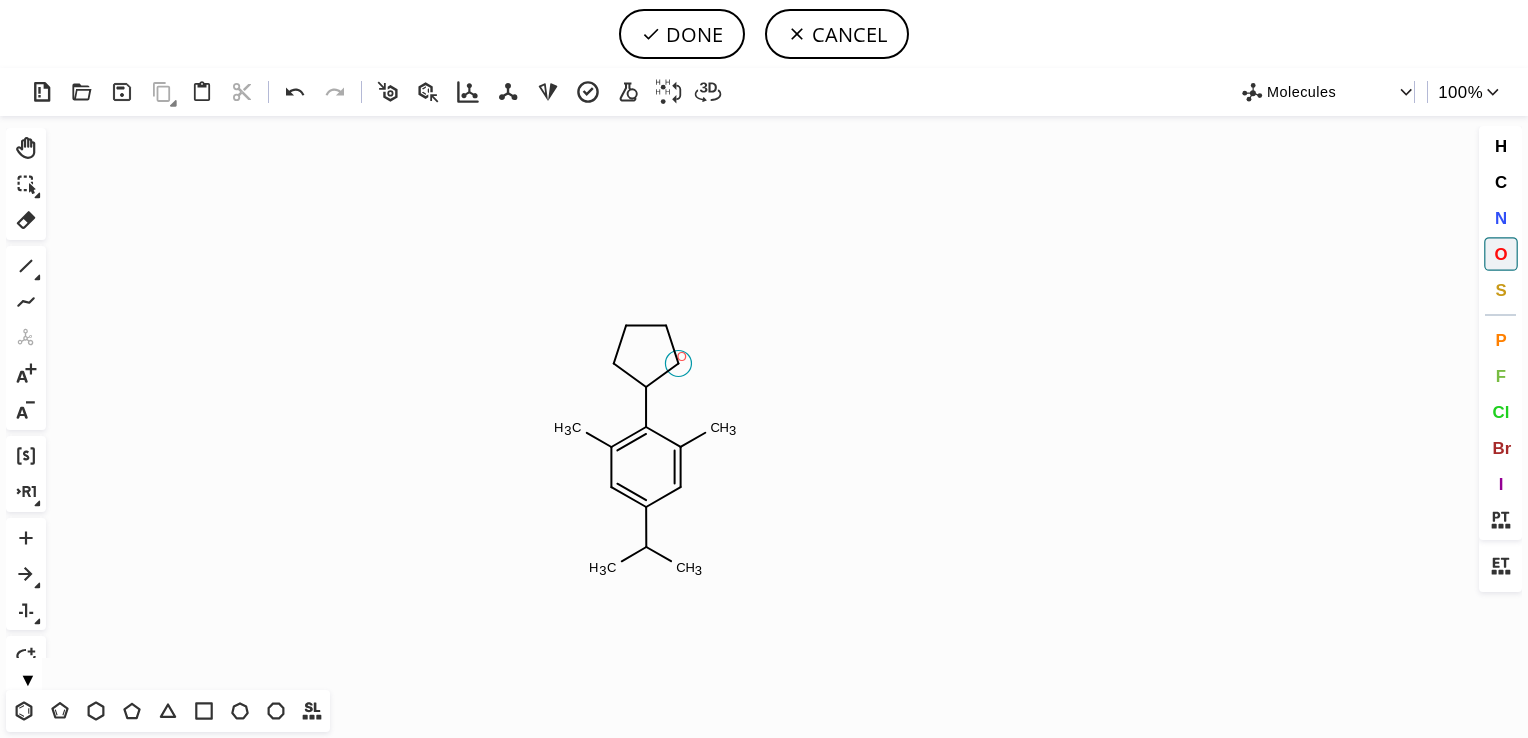 click on "O" 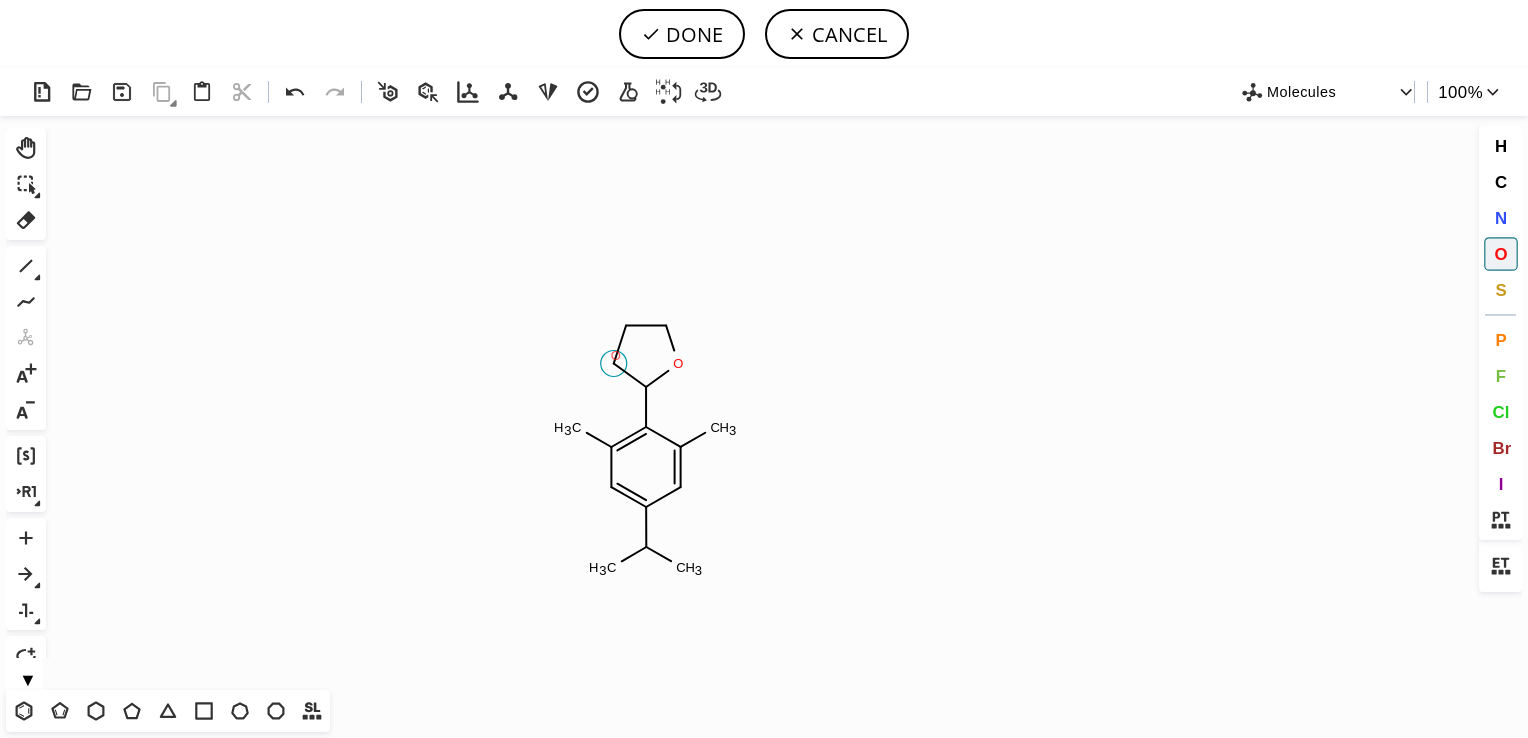 click on "O" 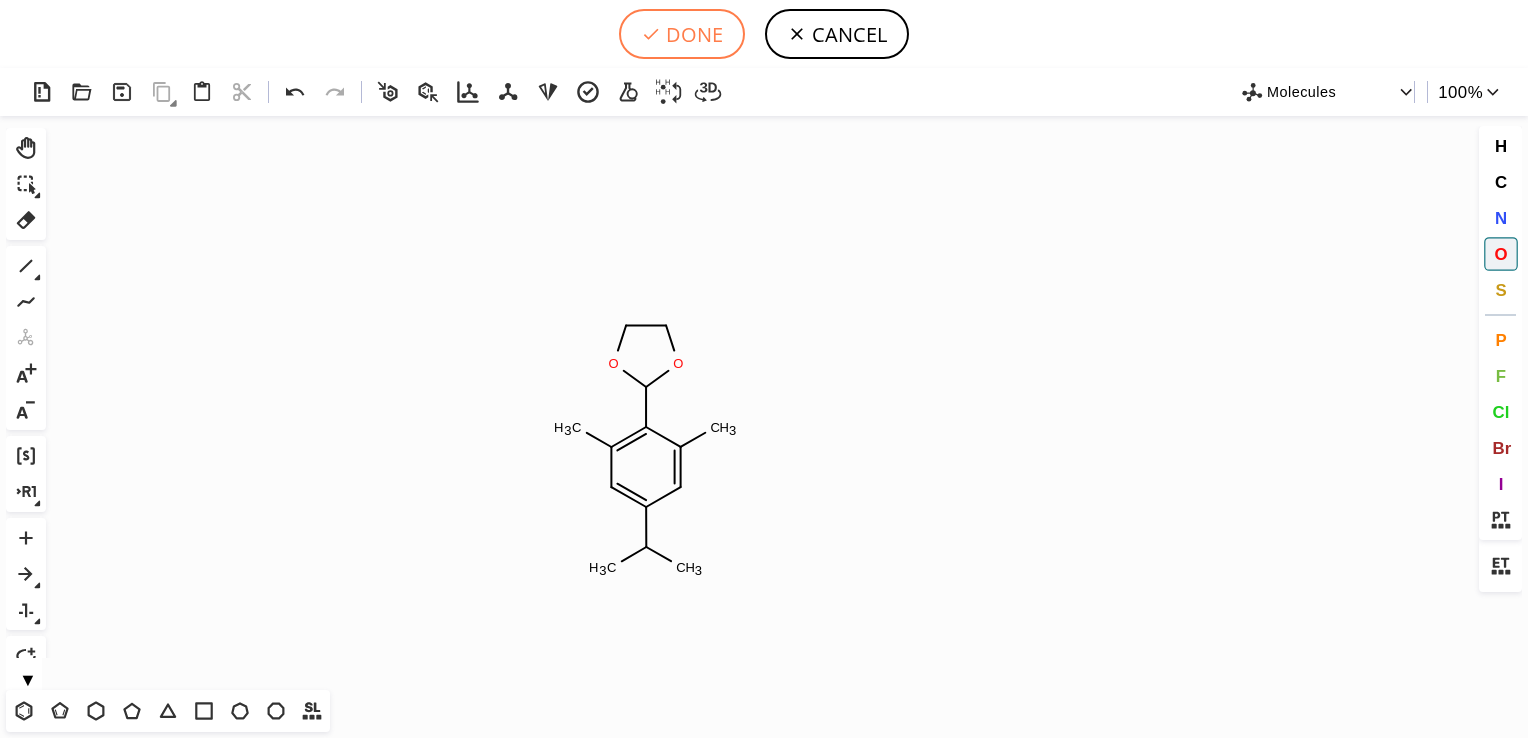 click on "DONE" at bounding box center [682, 34] 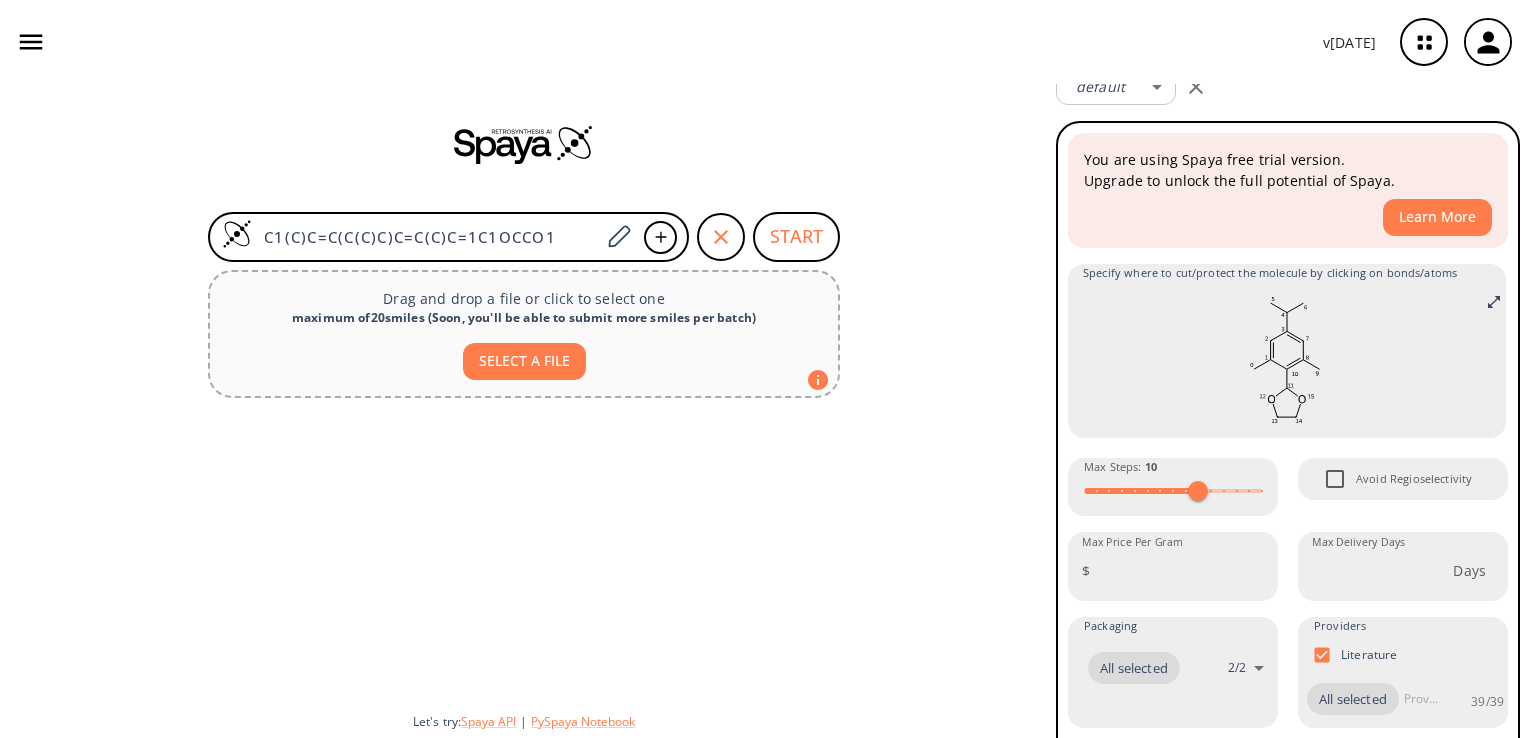 scroll, scrollTop: 0, scrollLeft: 0, axis: both 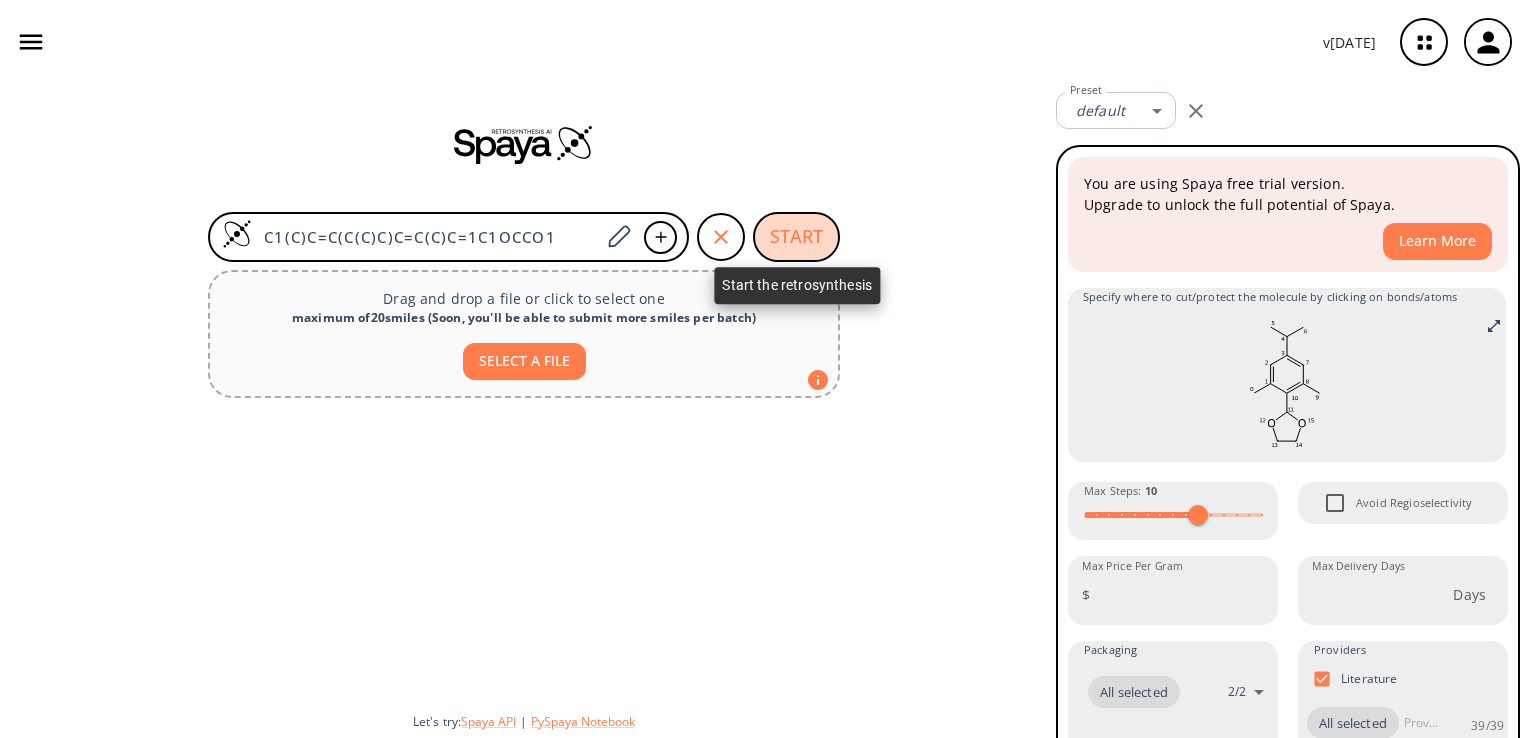 click on "START" at bounding box center [796, 237] 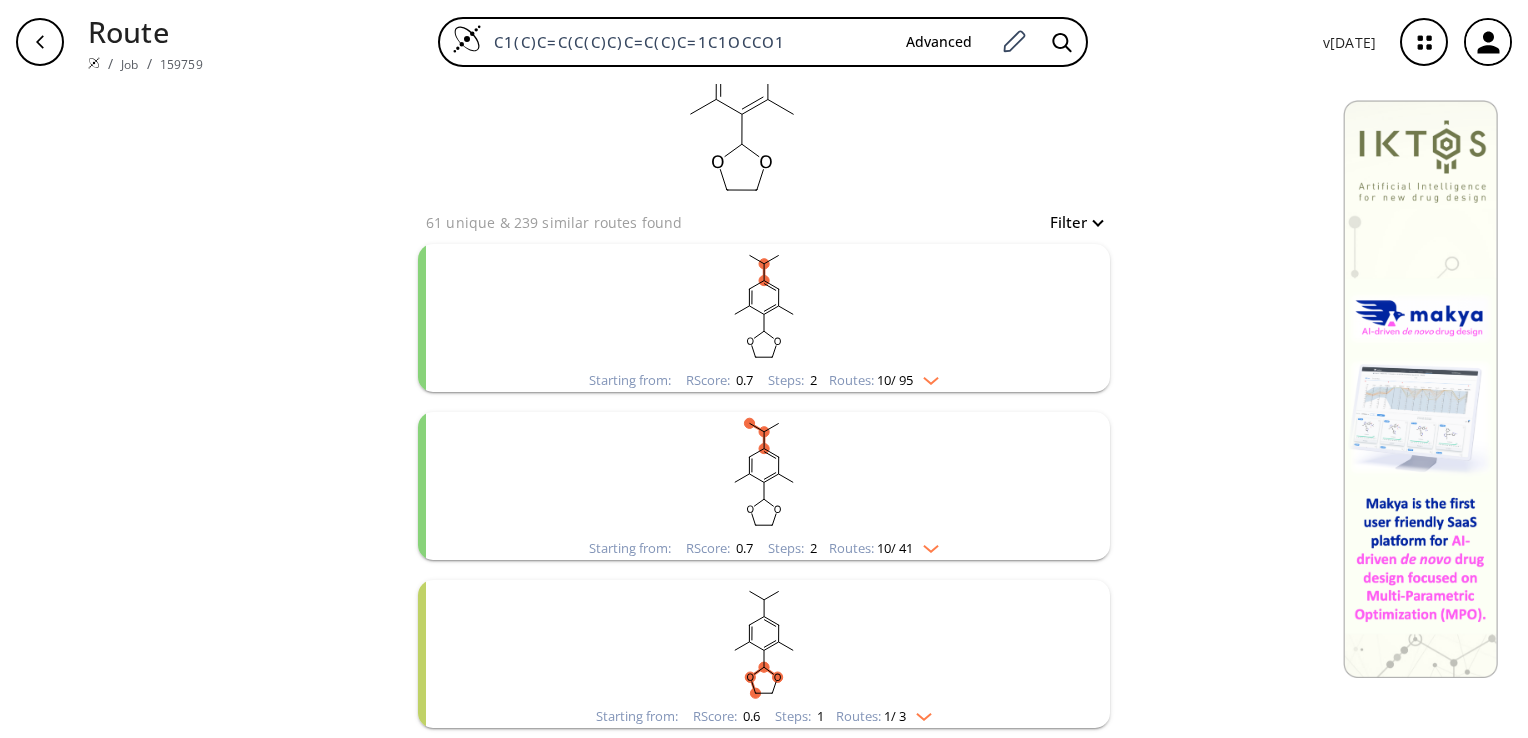 scroll, scrollTop: 100, scrollLeft: 0, axis: vertical 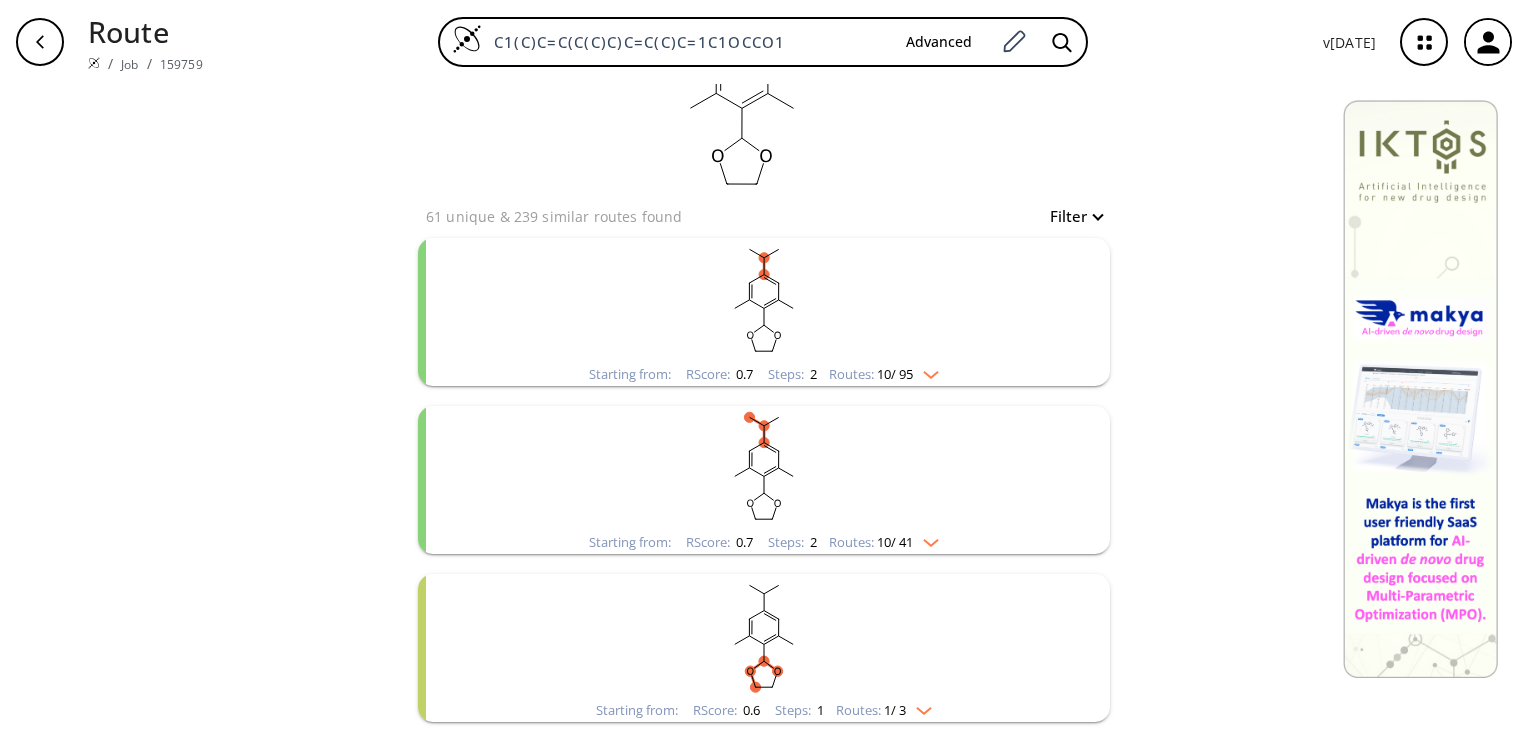 click at bounding box center [926, 371] 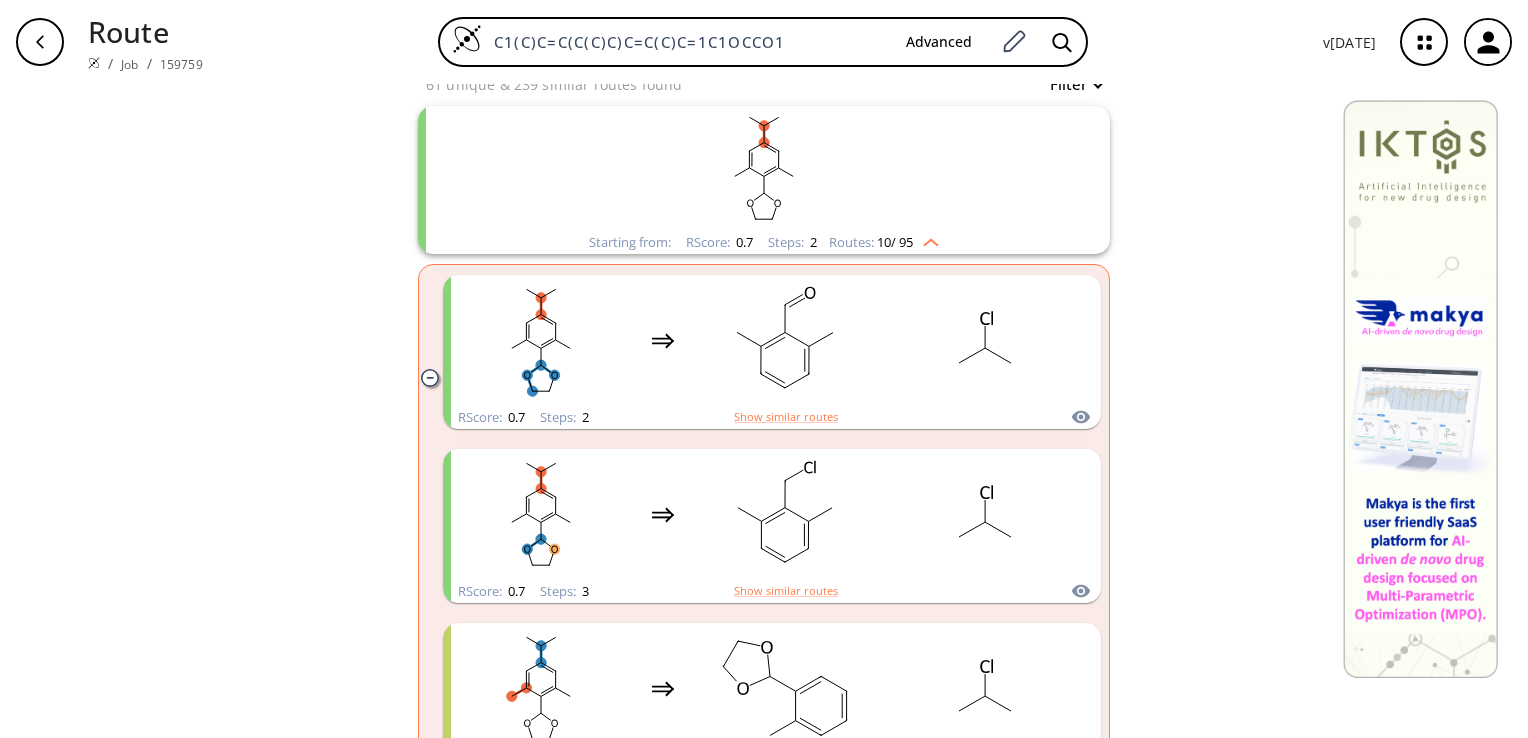 scroll, scrollTop: 0, scrollLeft: 0, axis: both 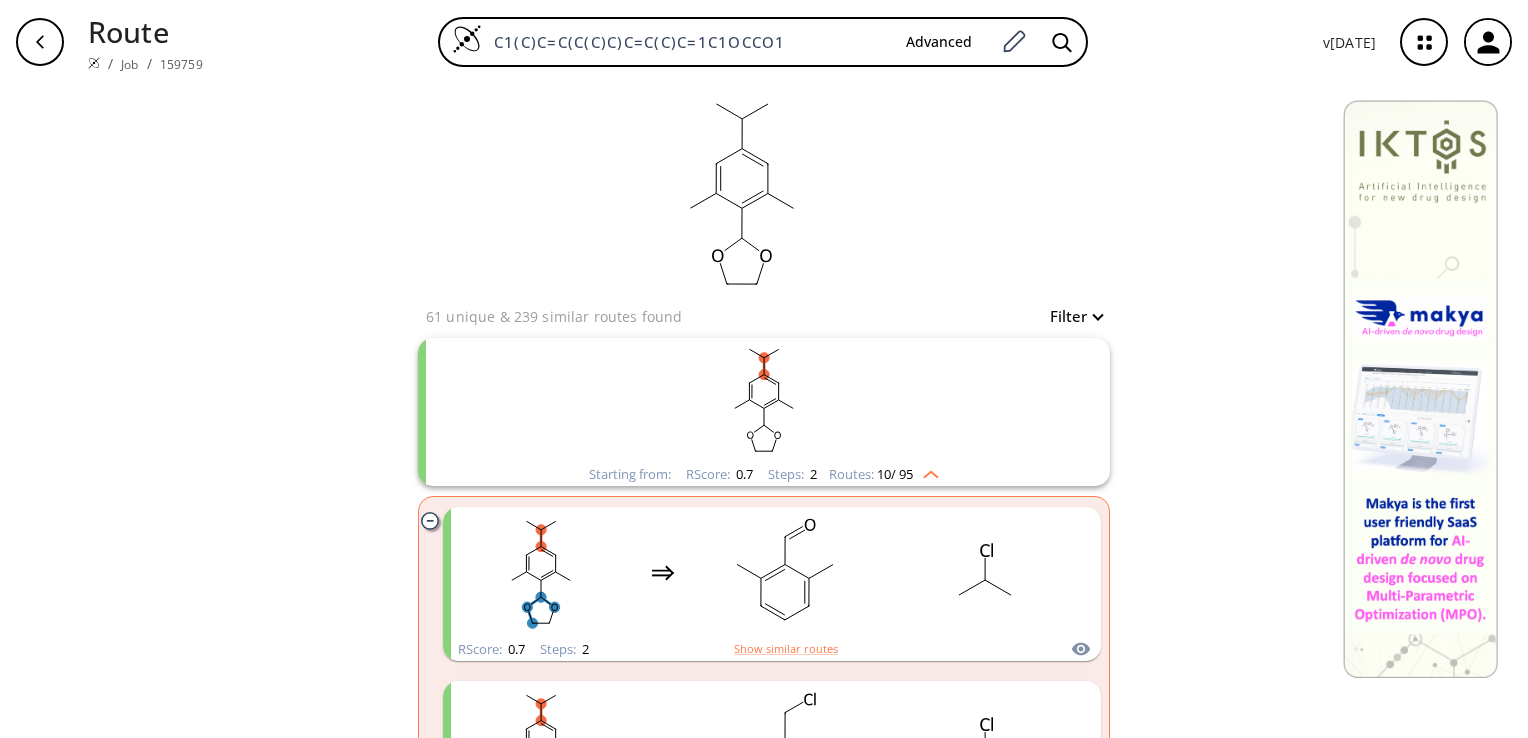 click 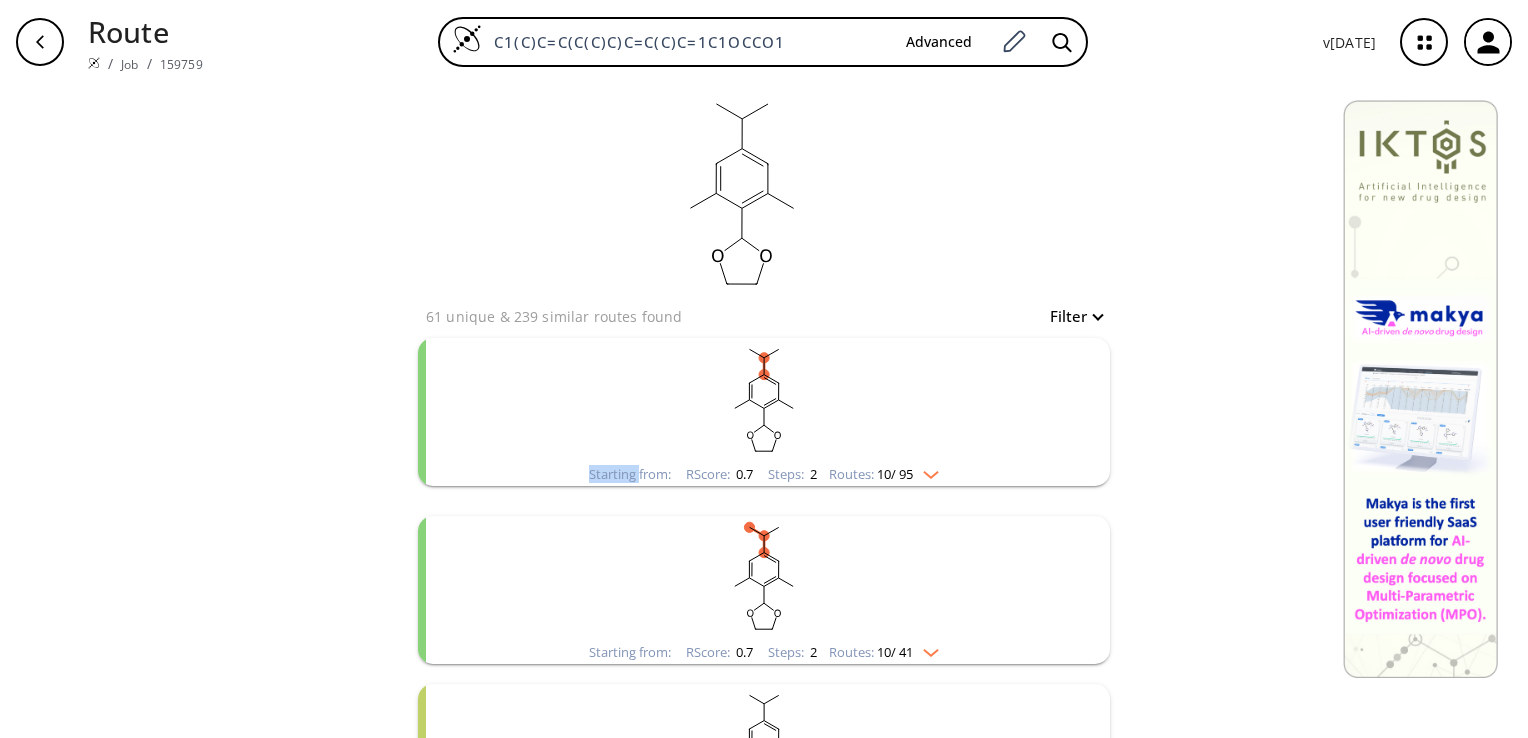 click 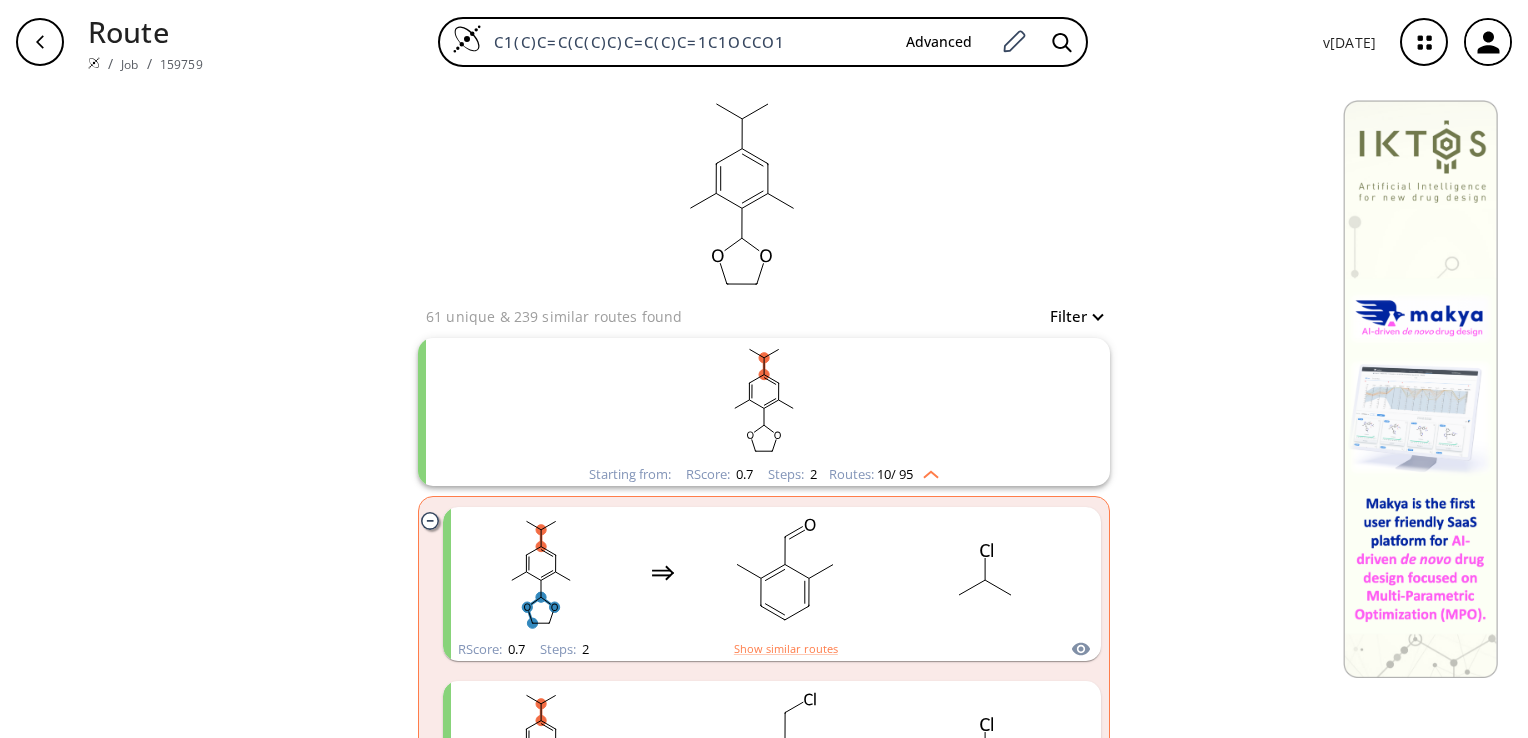 drag, startPoint x: 832, startPoint y: 398, endPoint x: 800, endPoint y: 404, distance: 32.55764 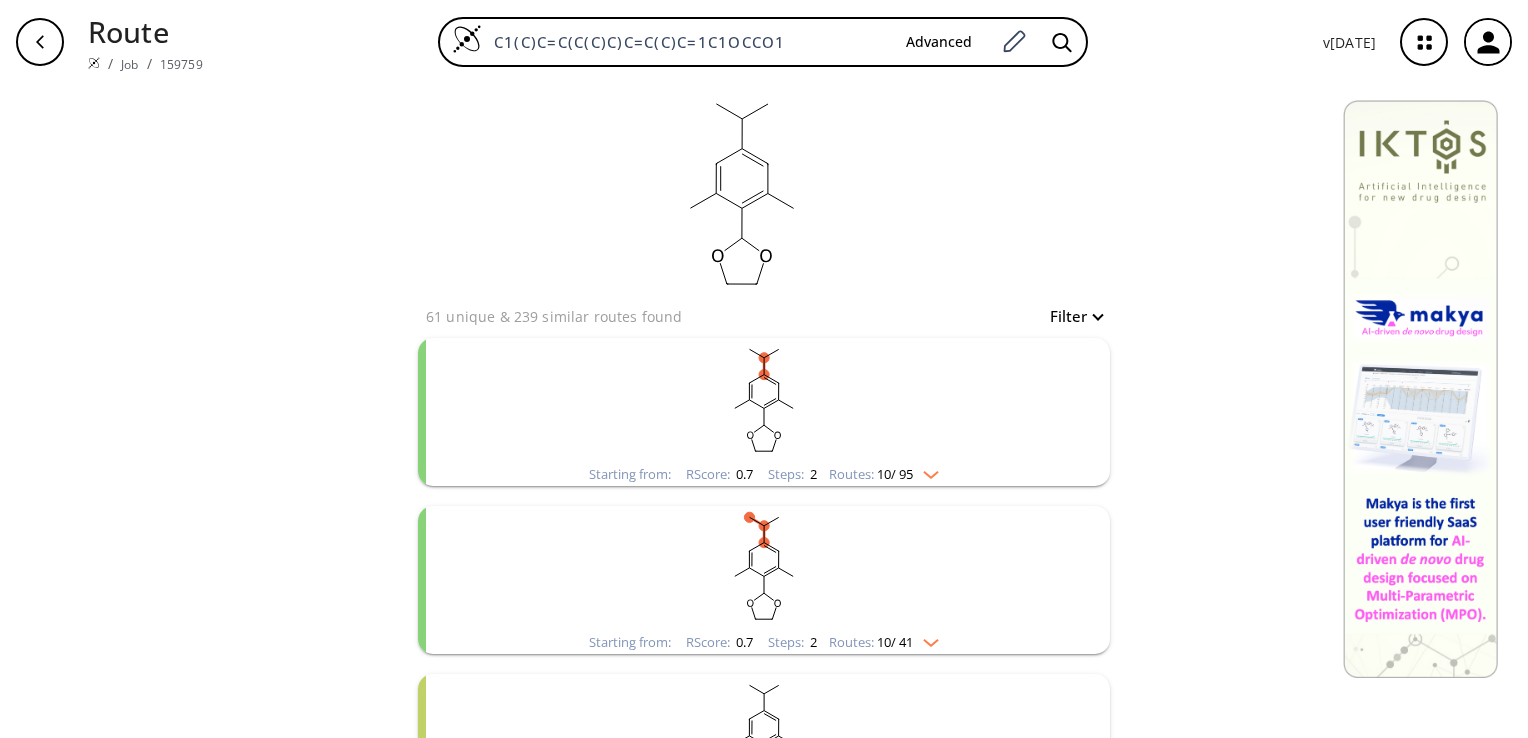 click 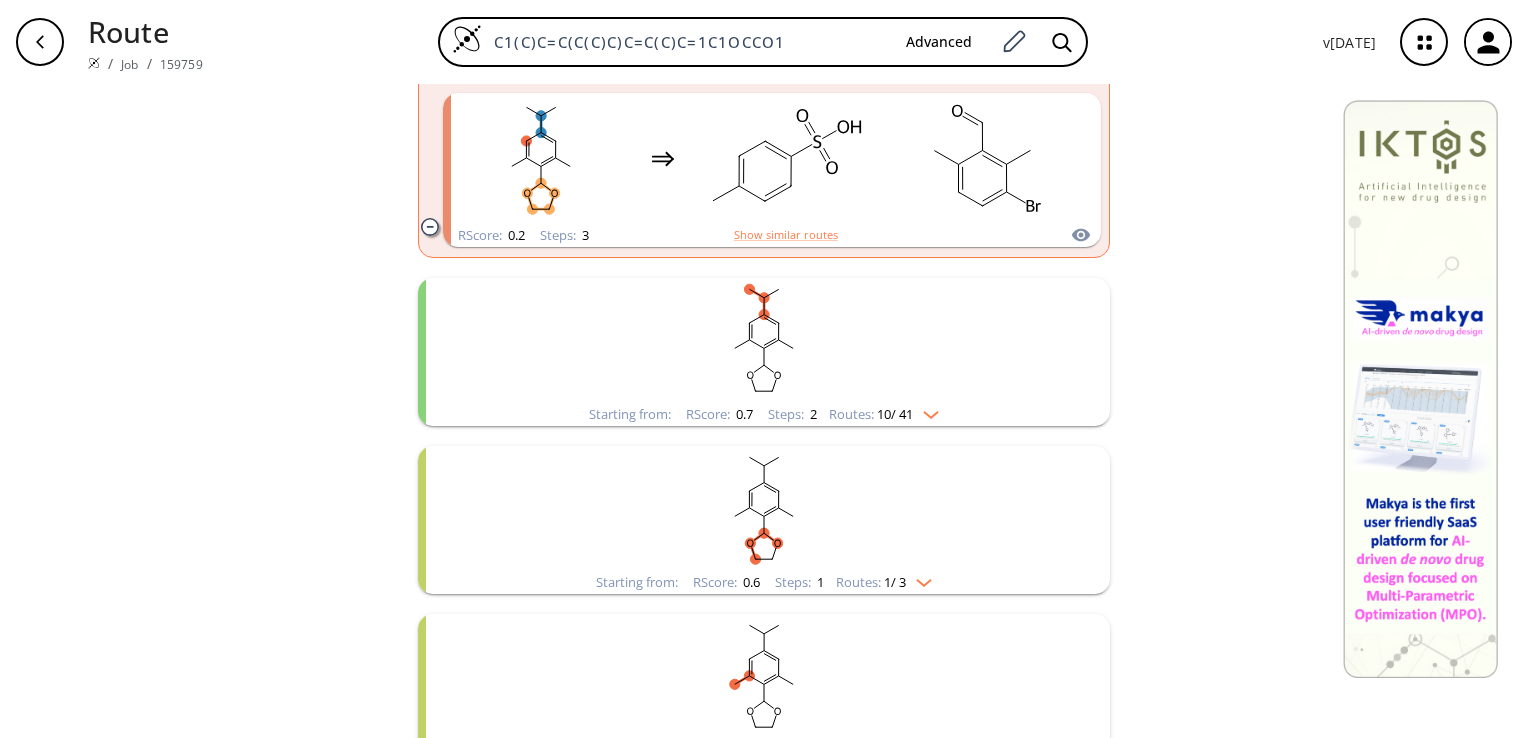 scroll, scrollTop: 2000, scrollLeft: 0, axis: vertical 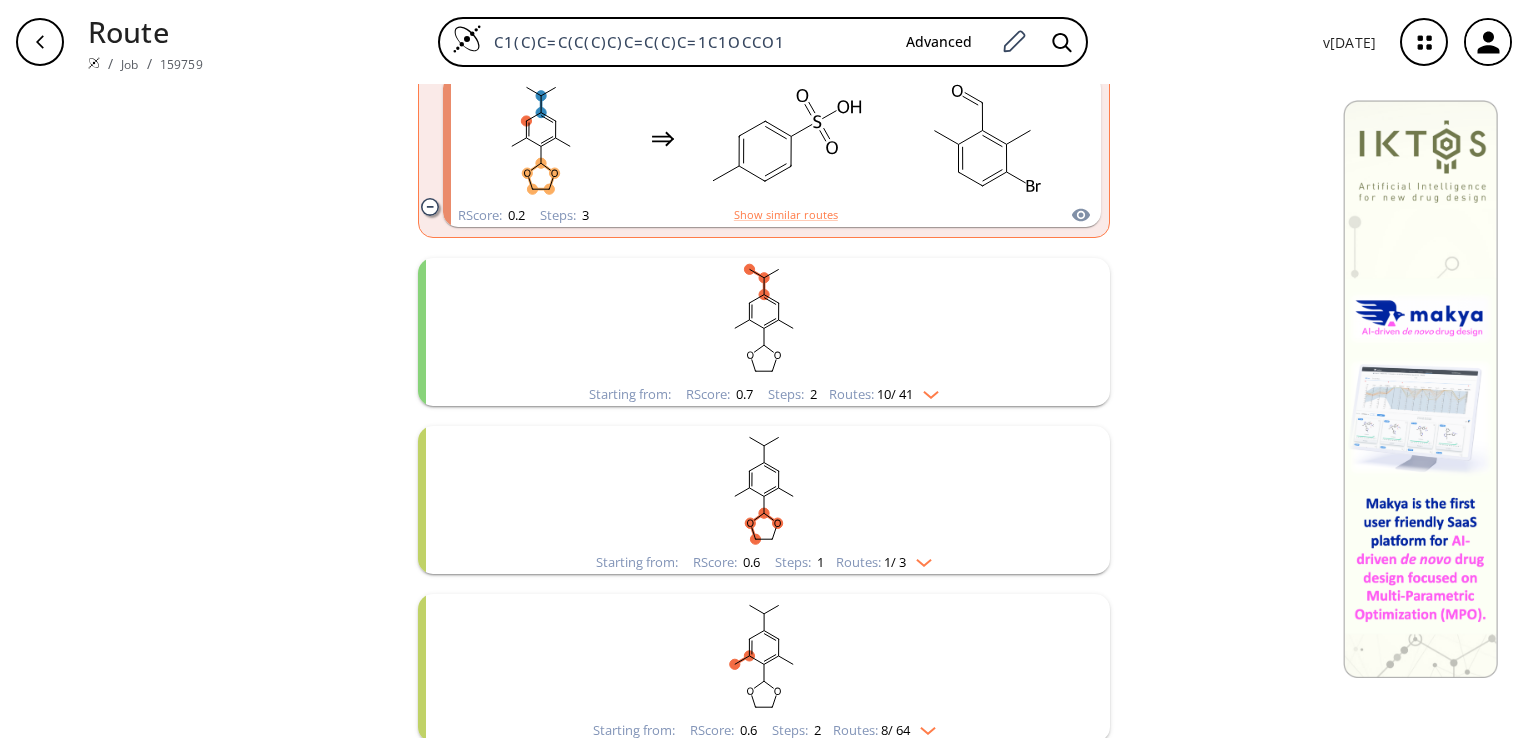 click 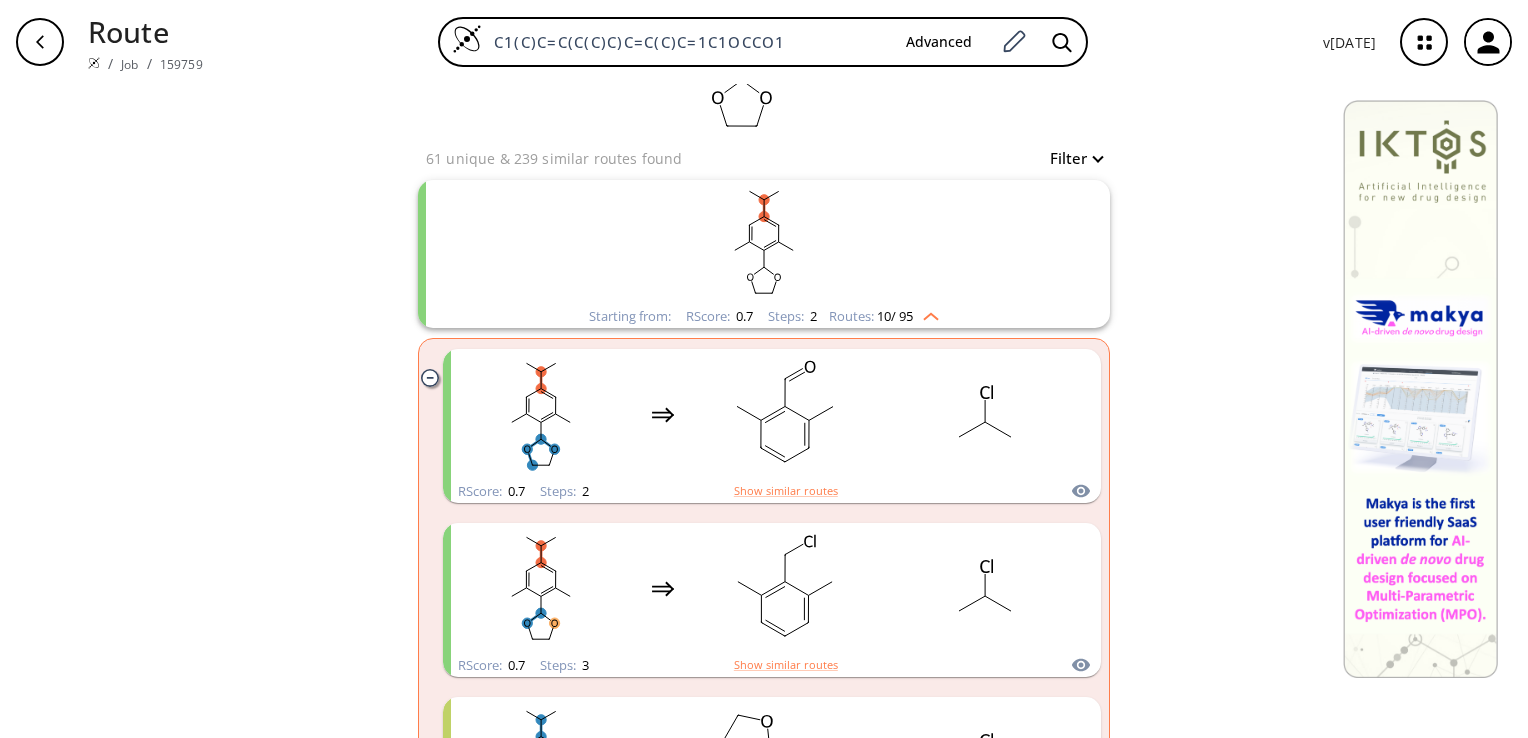 scroll, scrollTop: 0, scrollLeft: 0, axis: both 